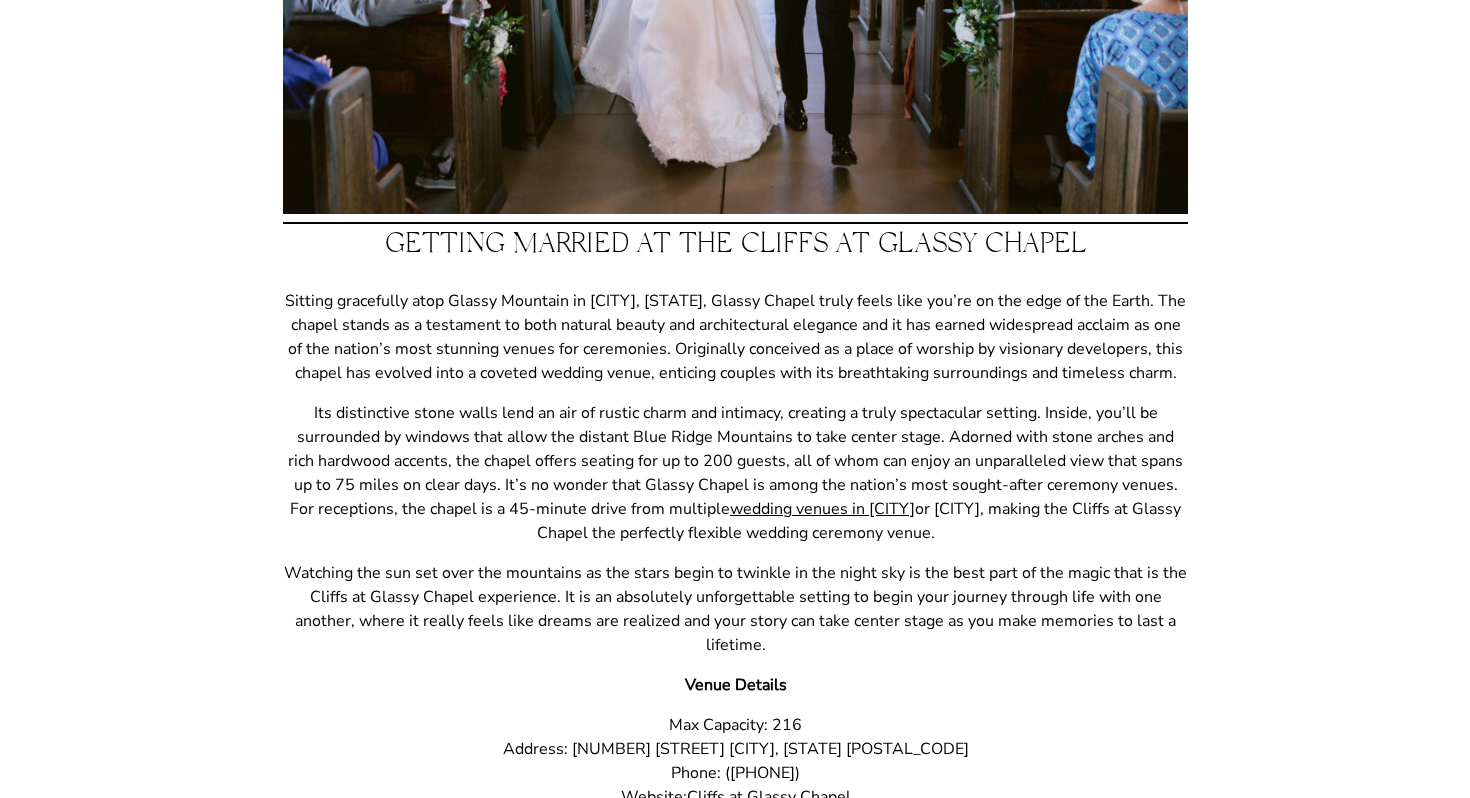 scroll, scrollTop: 664, scrollLeft: 0, axis: vertical 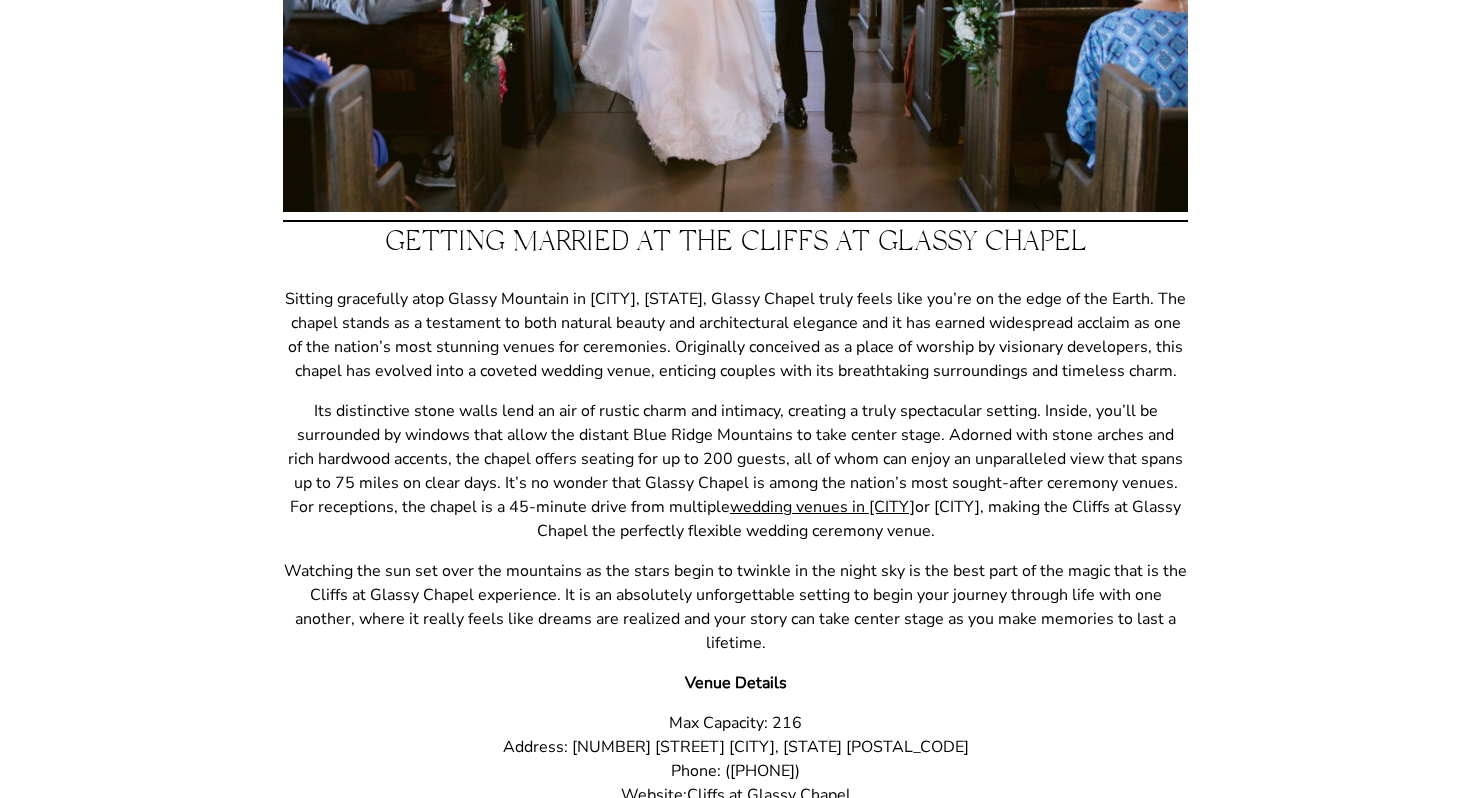 drag, startPoint x: 550, startPoint y: 475, endPoint x: 727, endPoint y: 480, distance: 177.0706 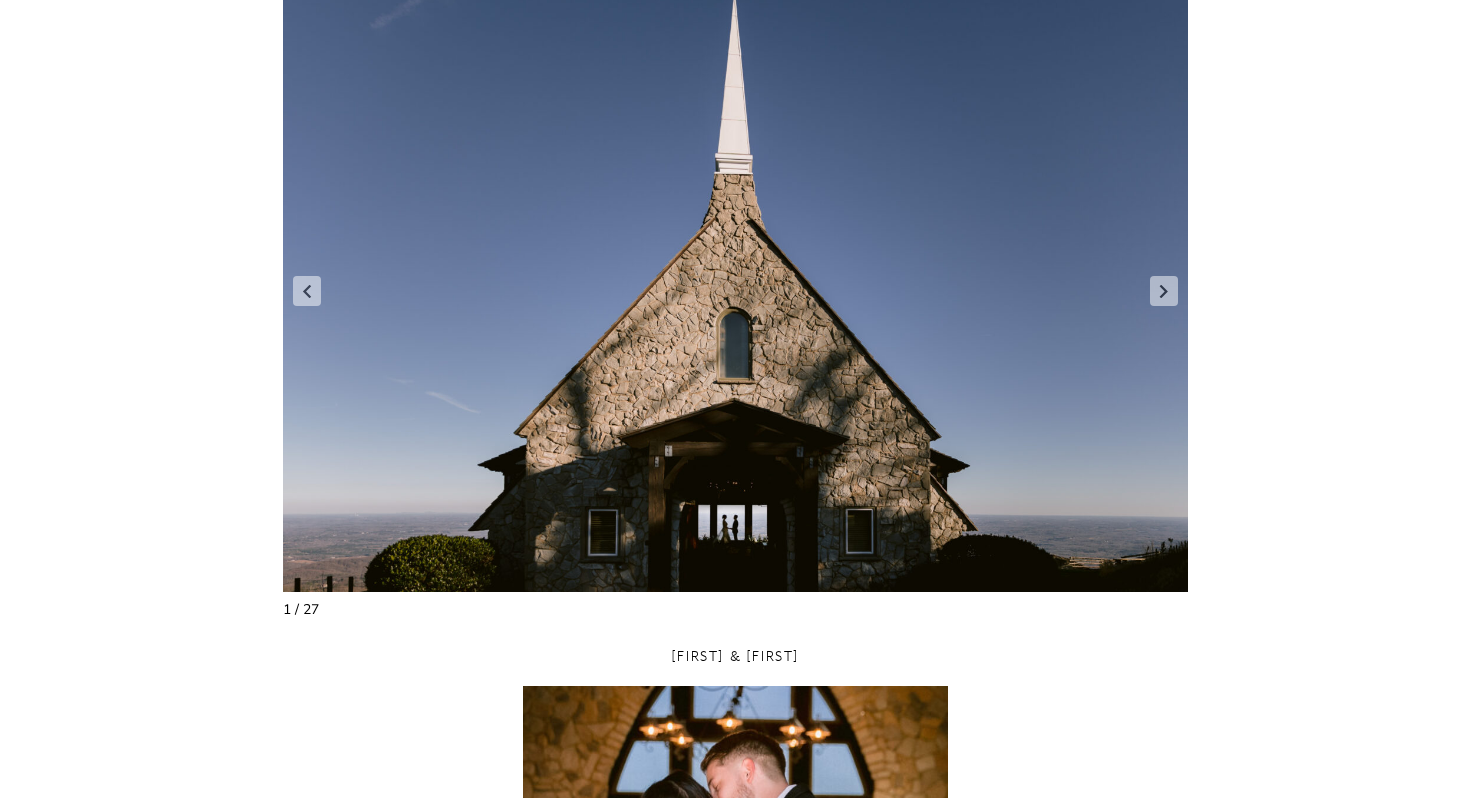 scroll, scrollTop: 1603, scrollLeft: 0, axis: vertical 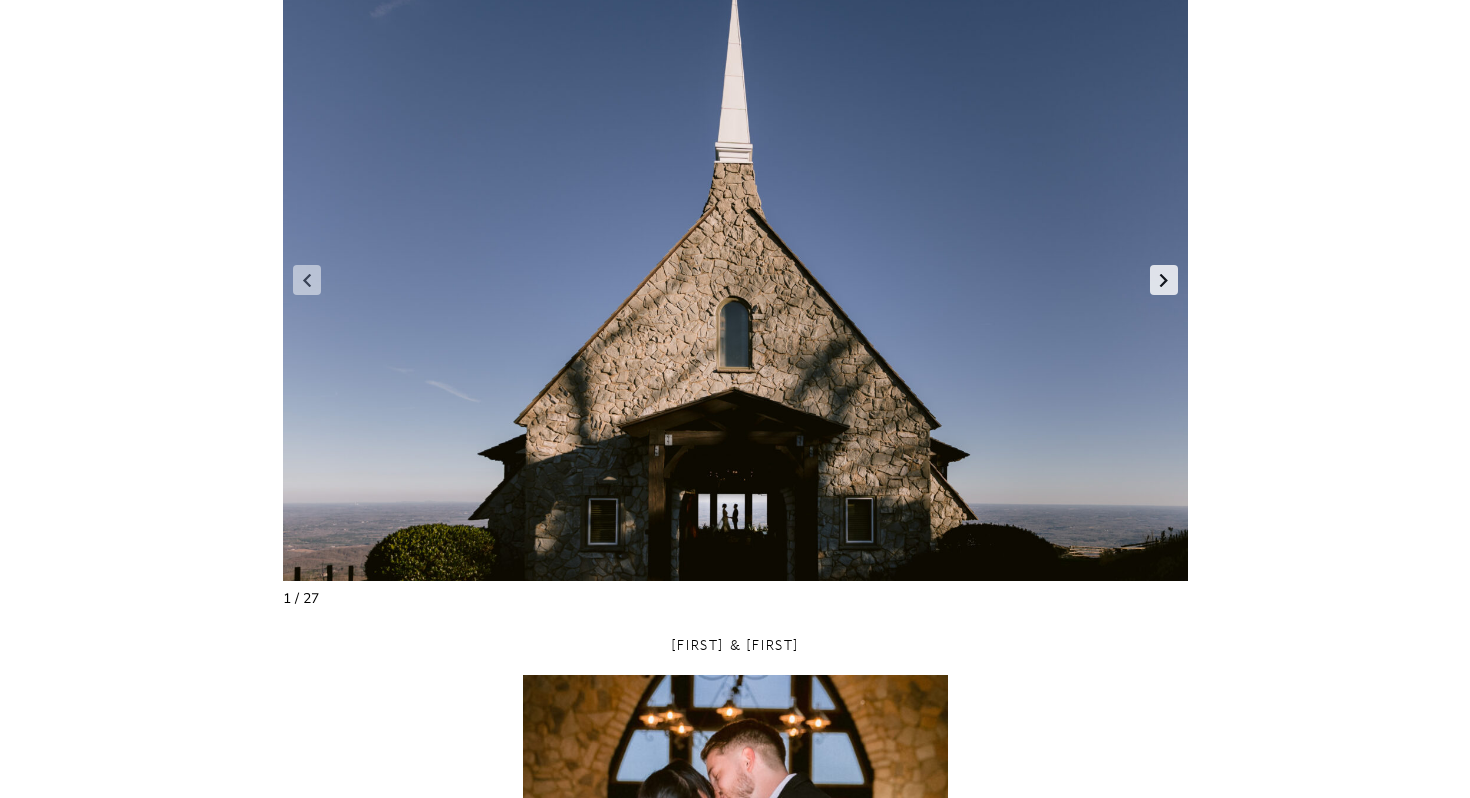 click at bounding box center (1164, 280) 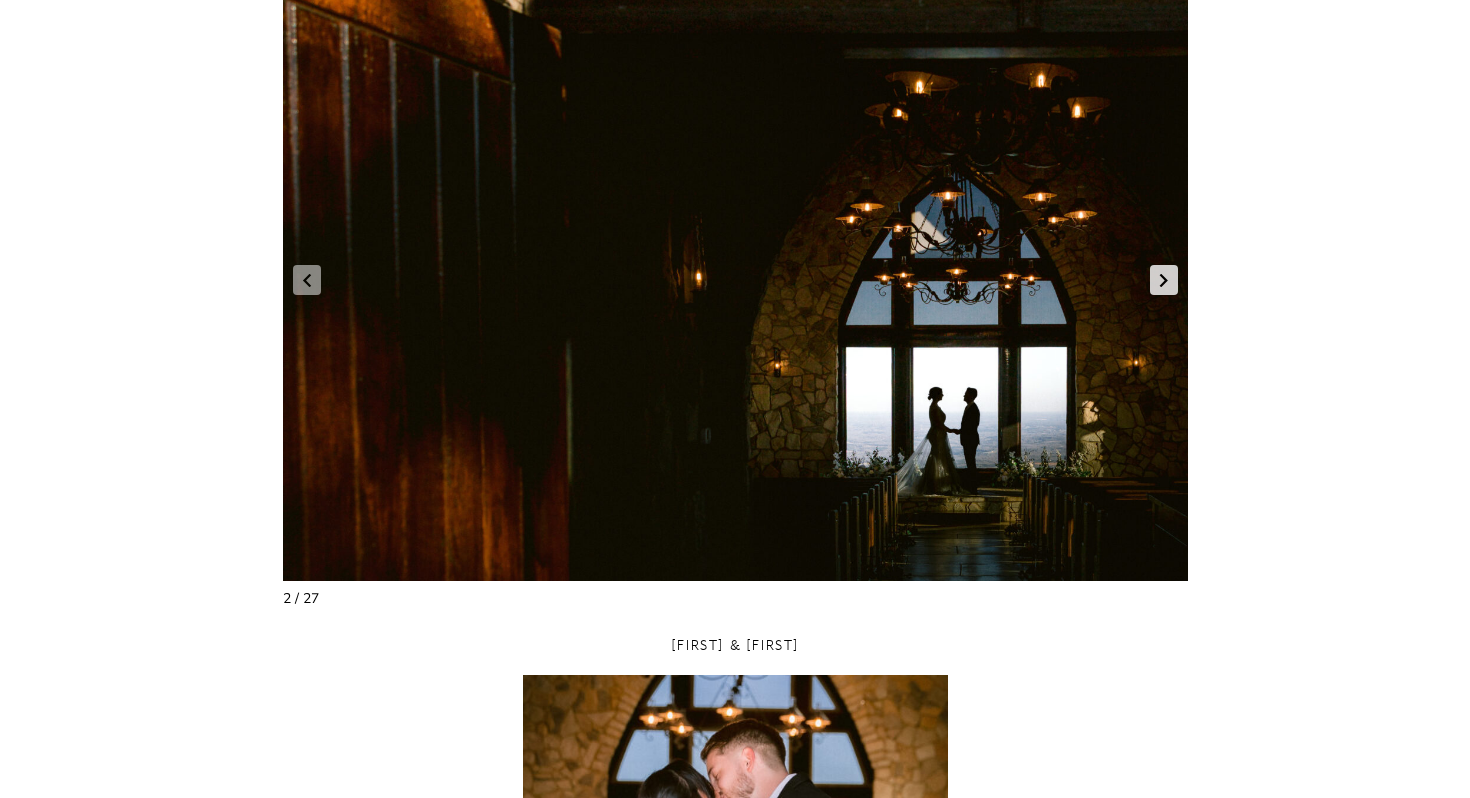 click at bounding box center [1164, 280] 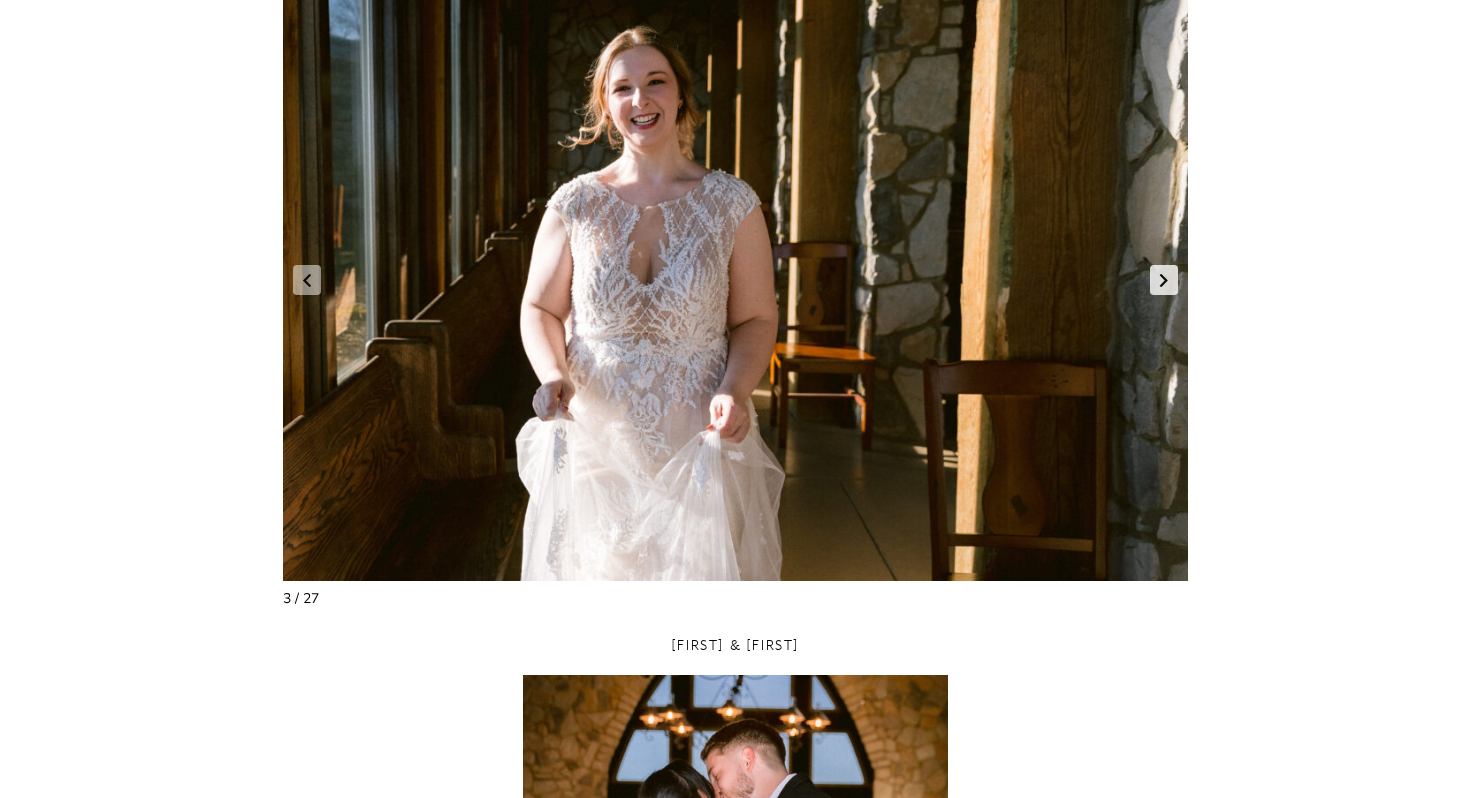 click at bounding box center [1164, 280] 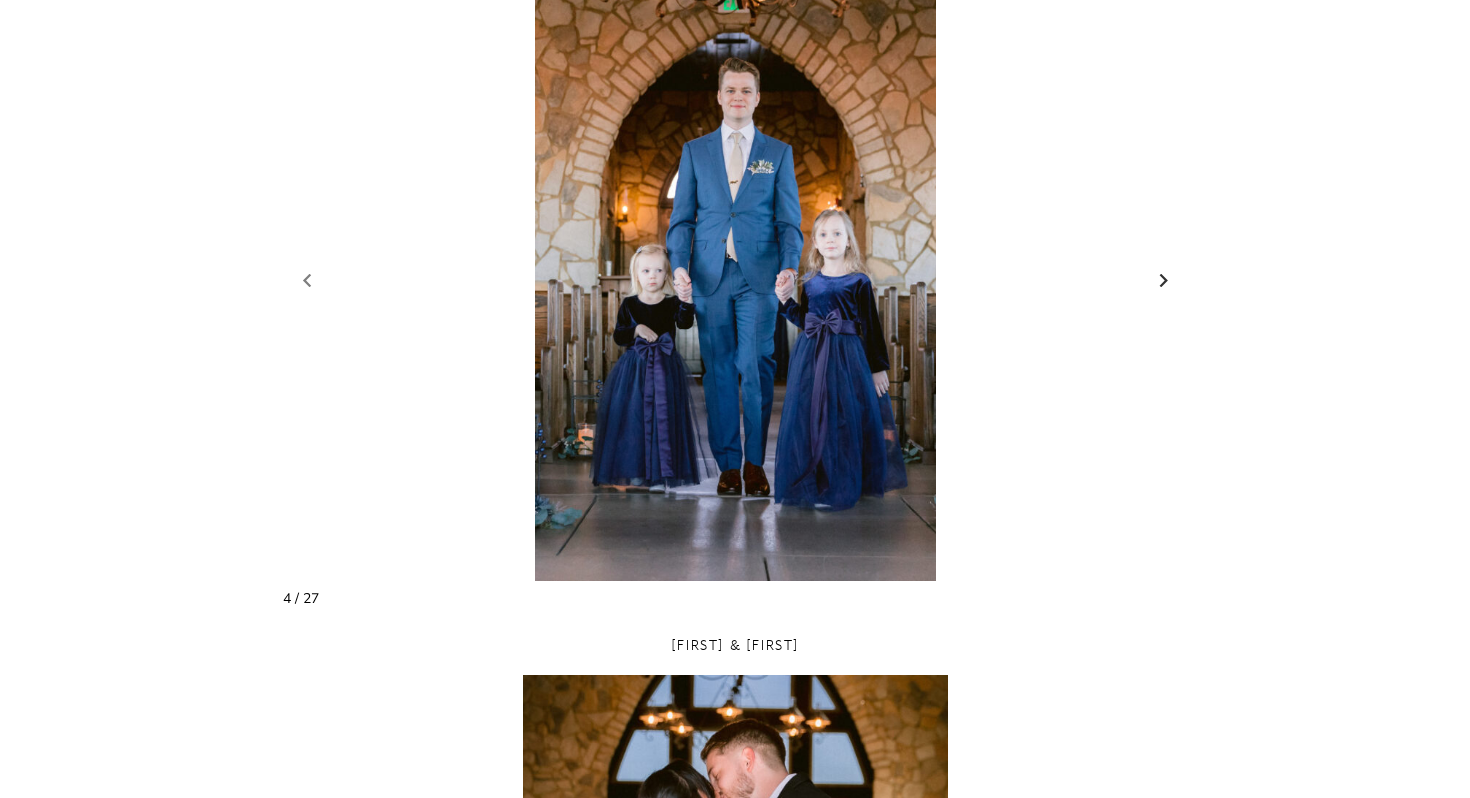 click at bounding box center (1164, 280) 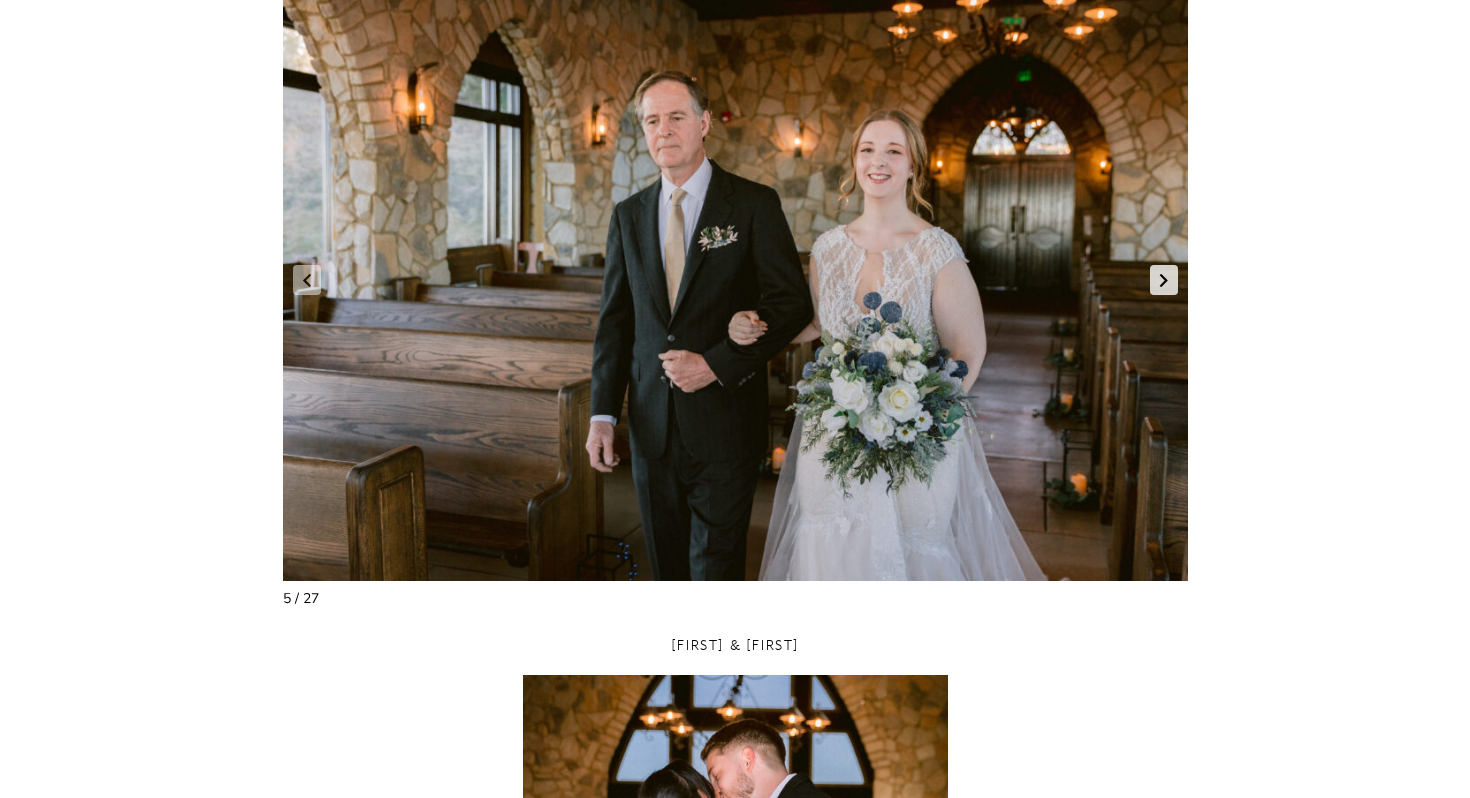 click at bounding box center [1164, 280] 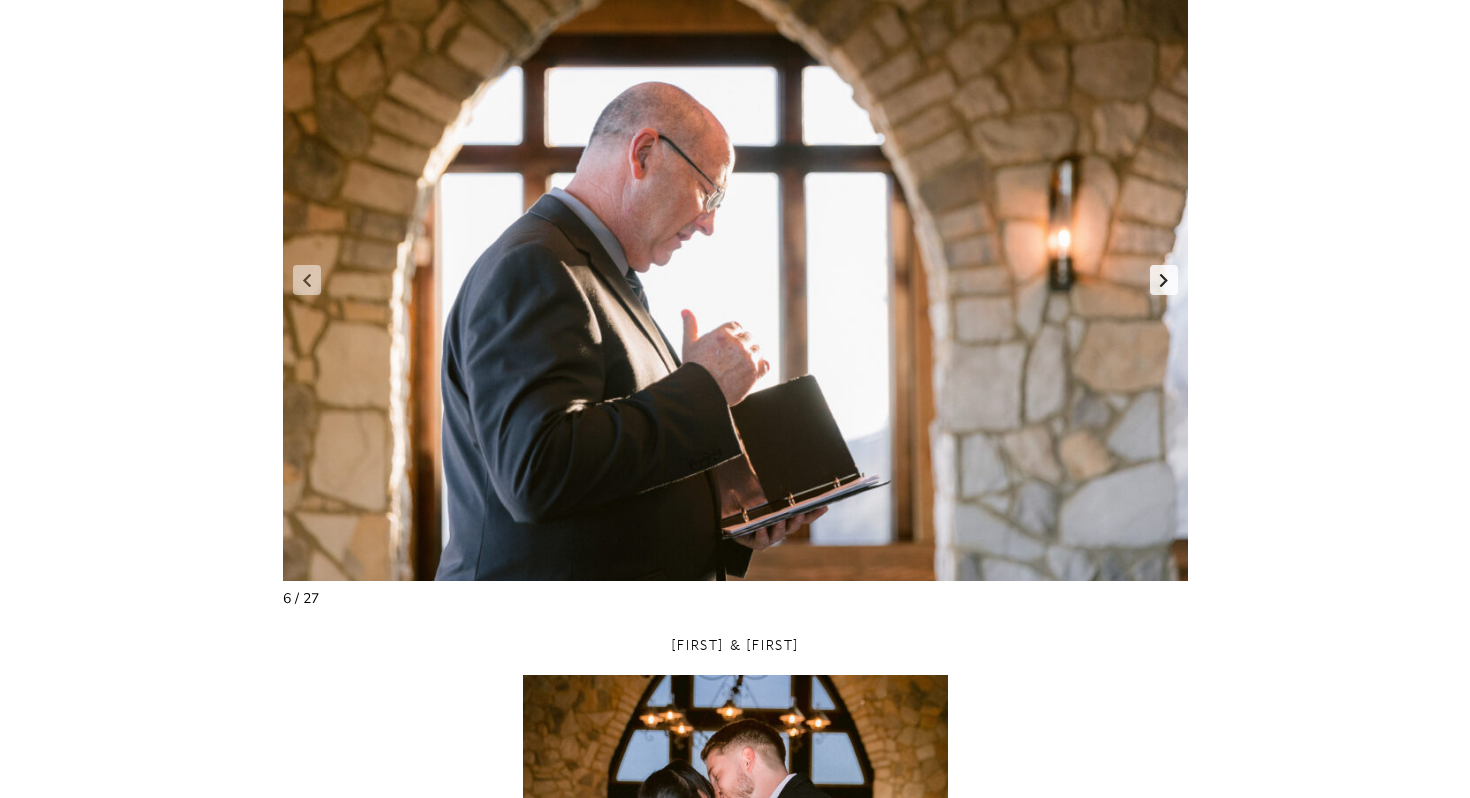 click at bounding box center [1164, 280] 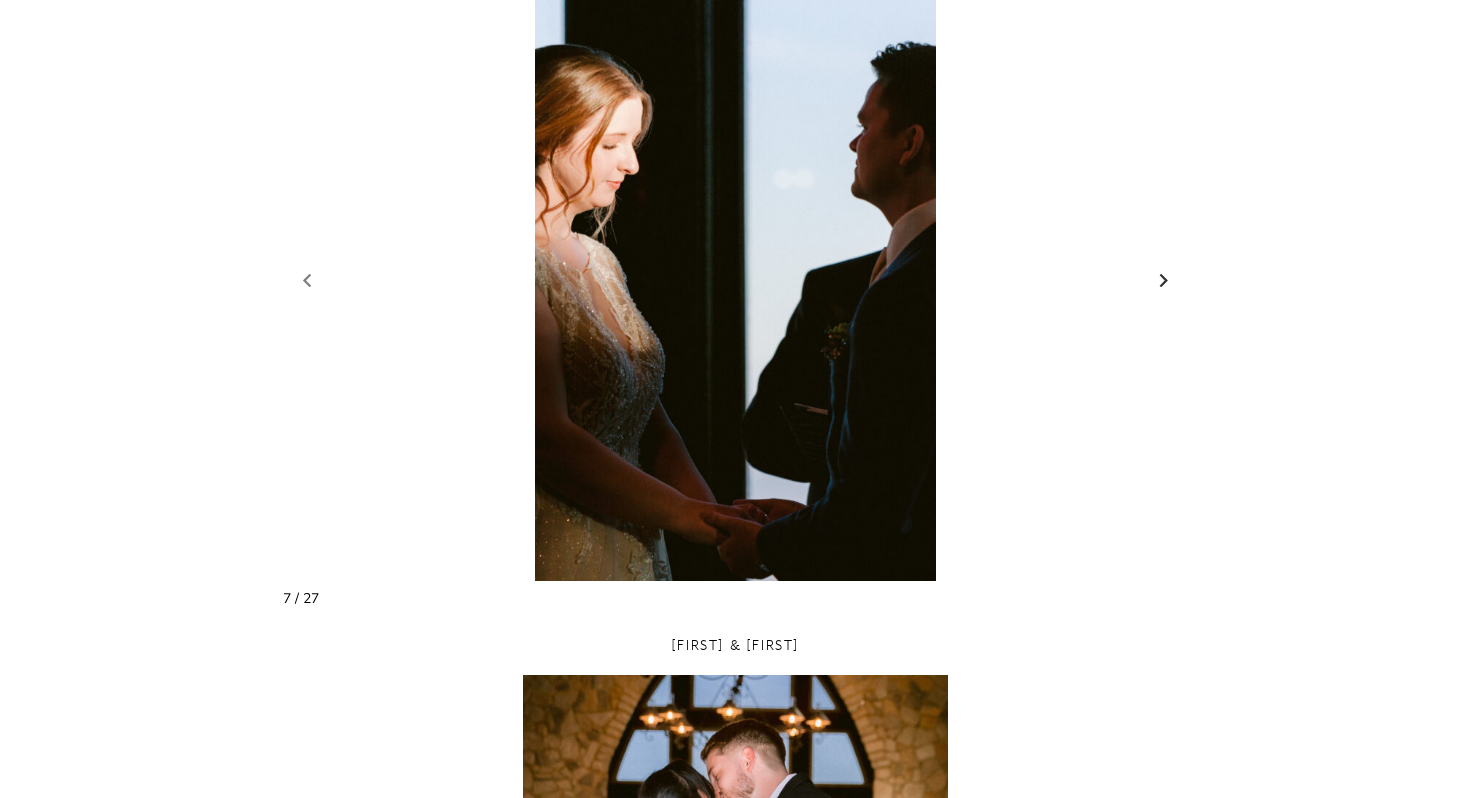 click at bounding box center [1164, 280] 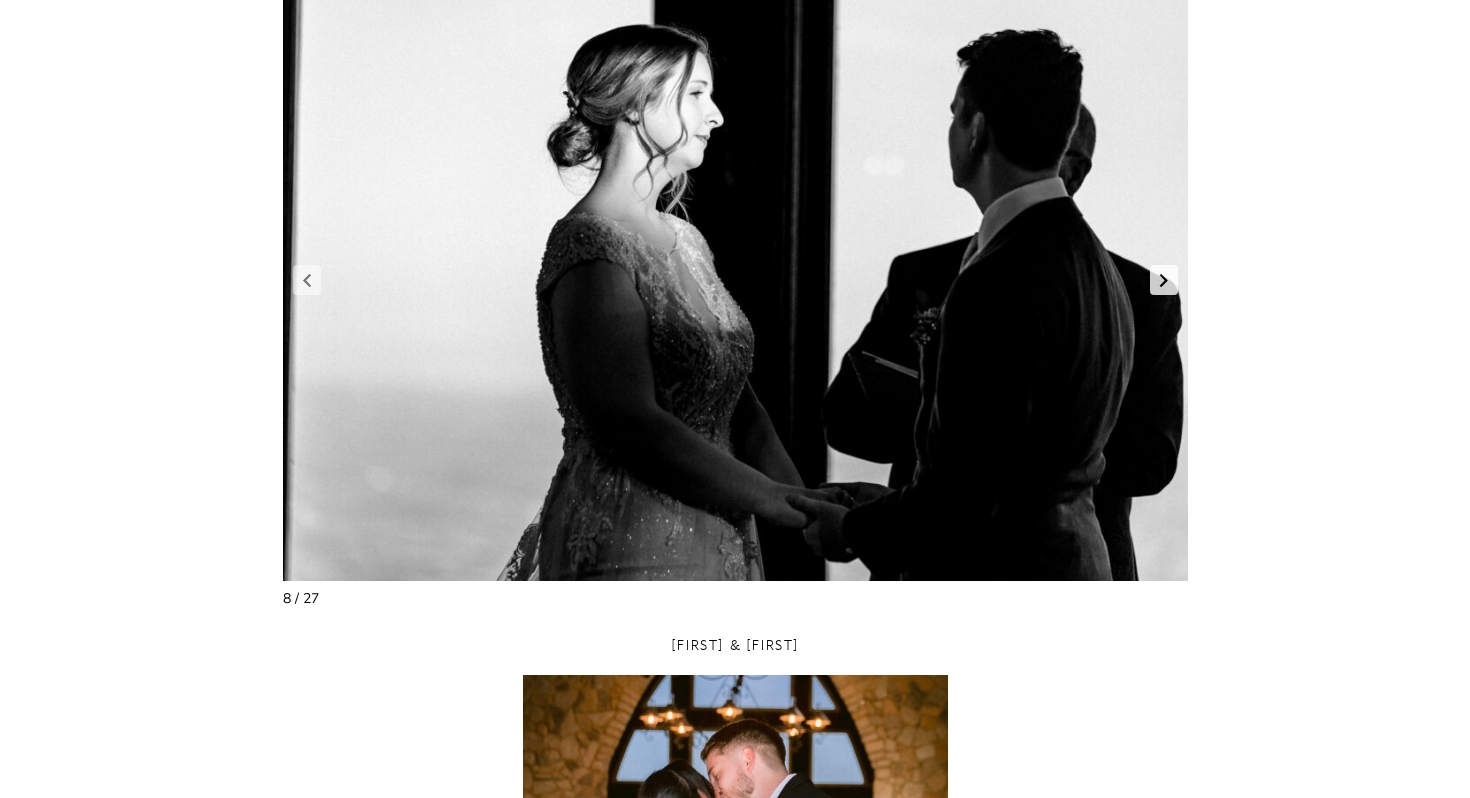 click at bounding box center (1164, 280) 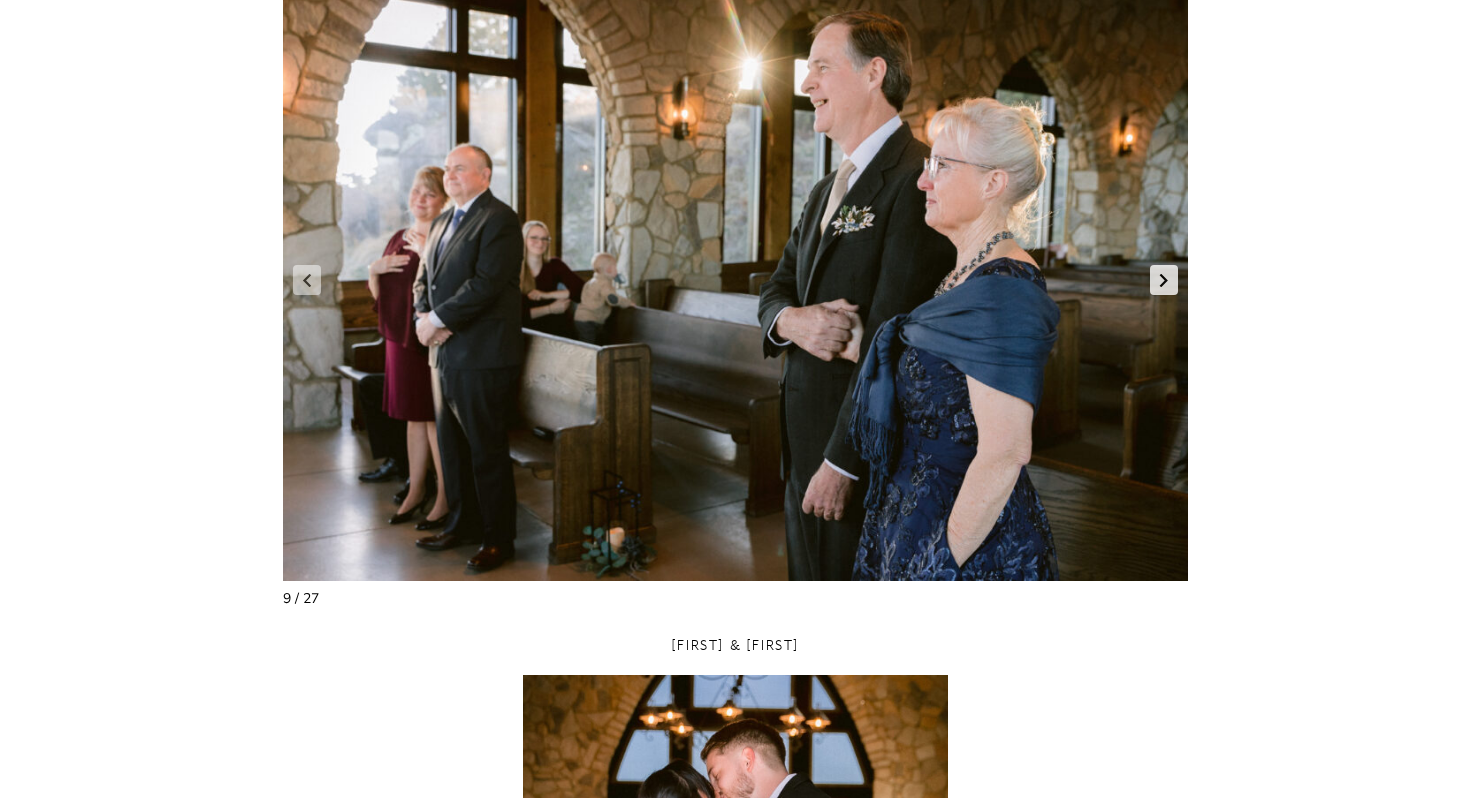 click at bounding box center [1164, 280] 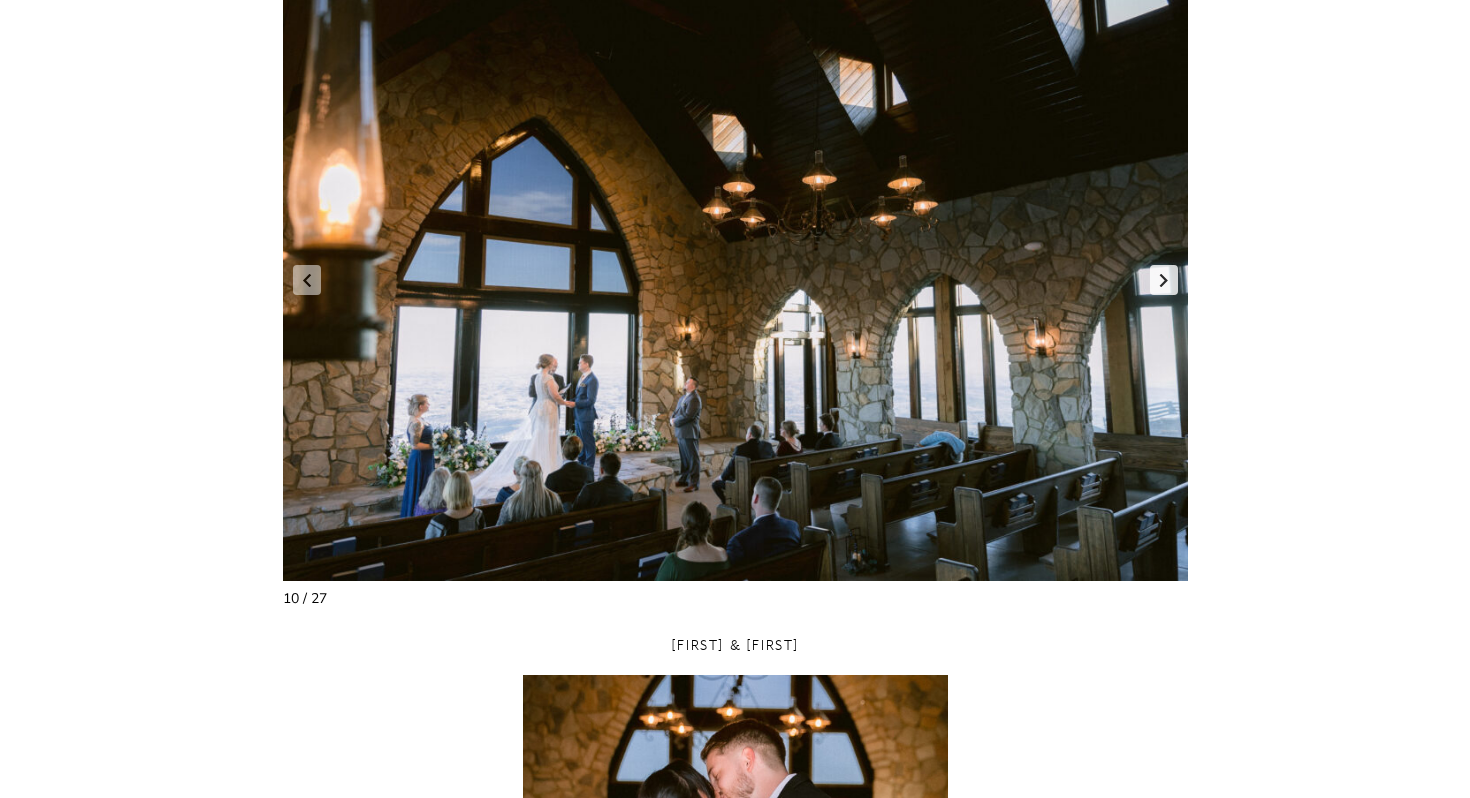 click at bounding box center (1164, 280) 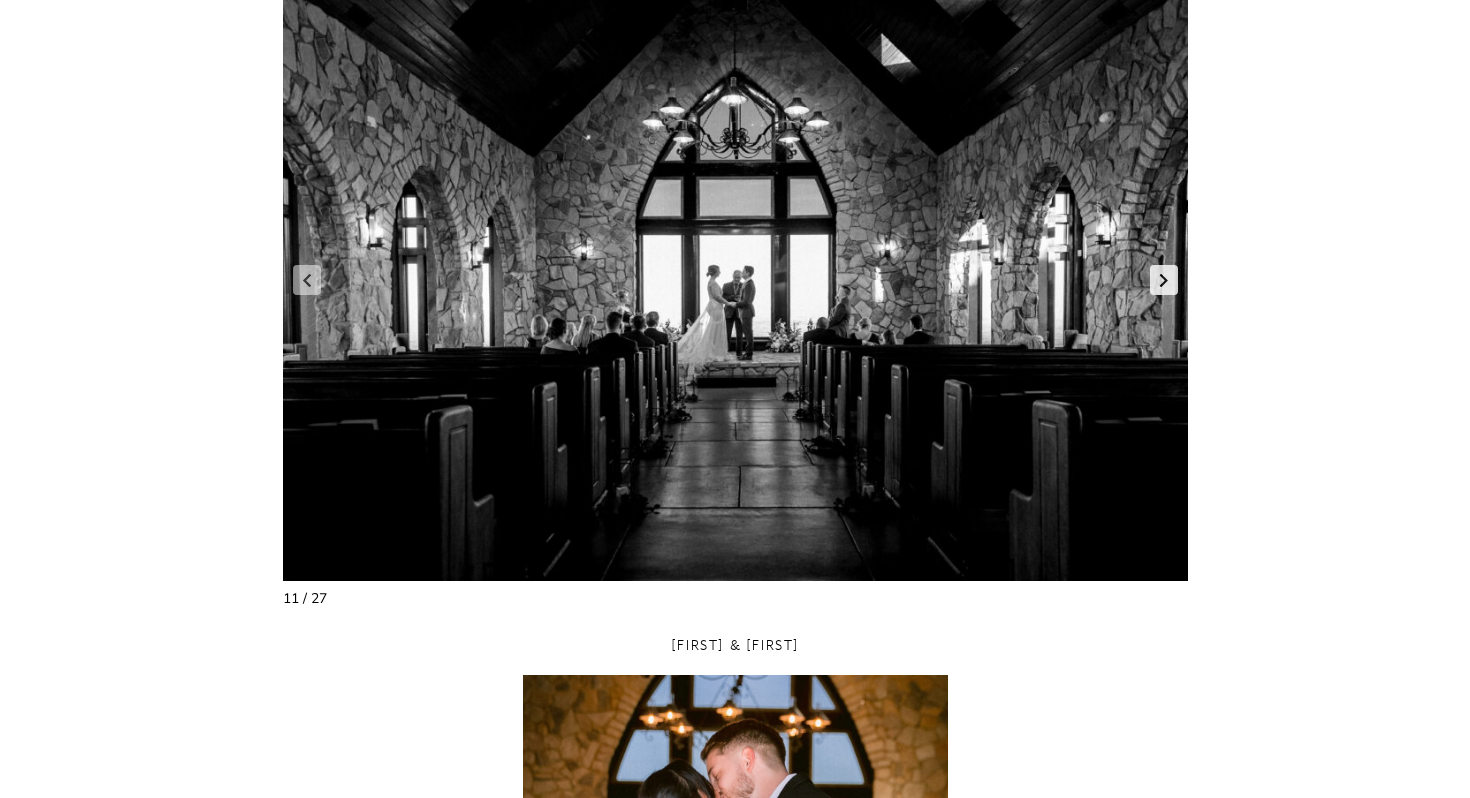 click at bounding box center (1164, 280) 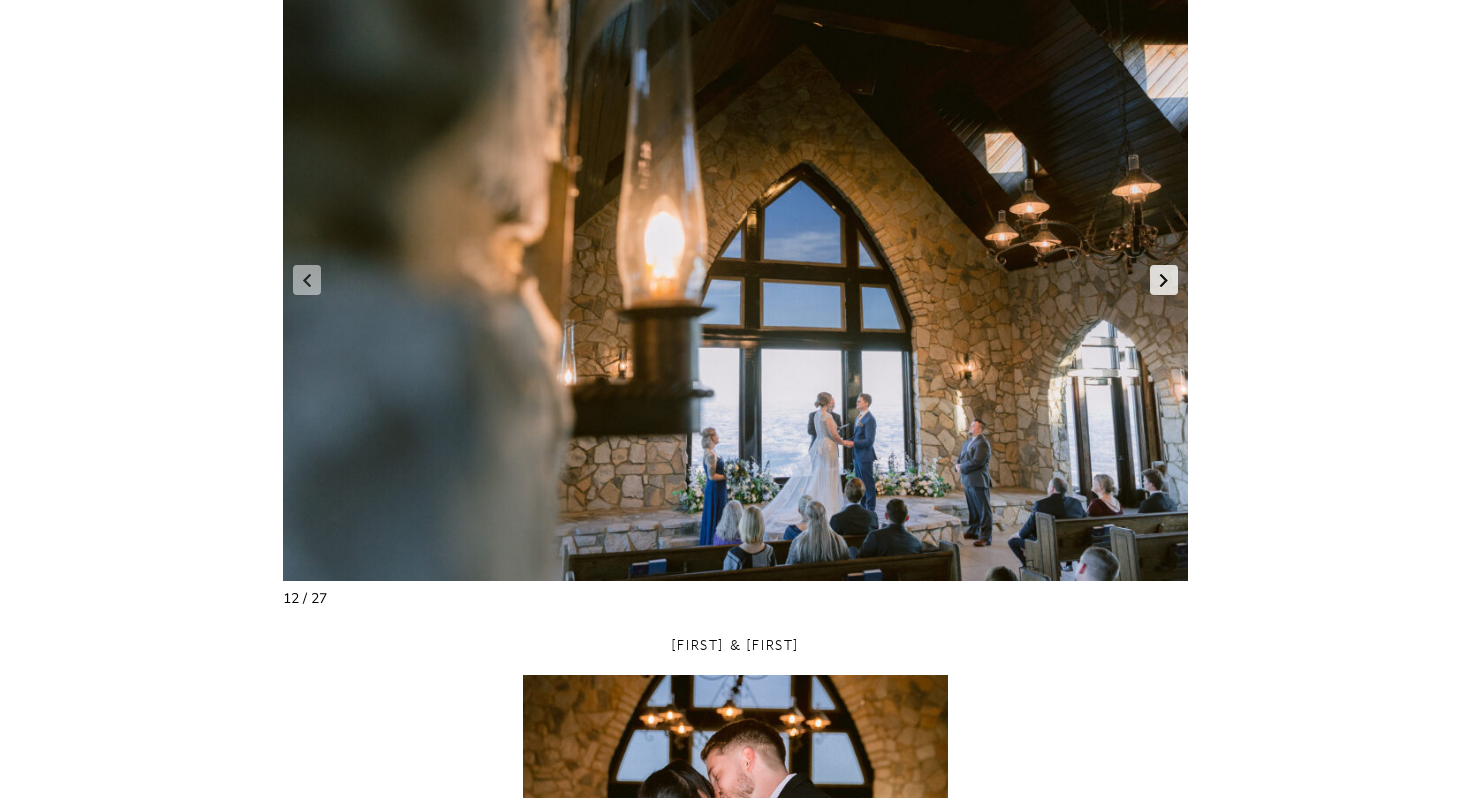 click at bounding box center [1164, 280] 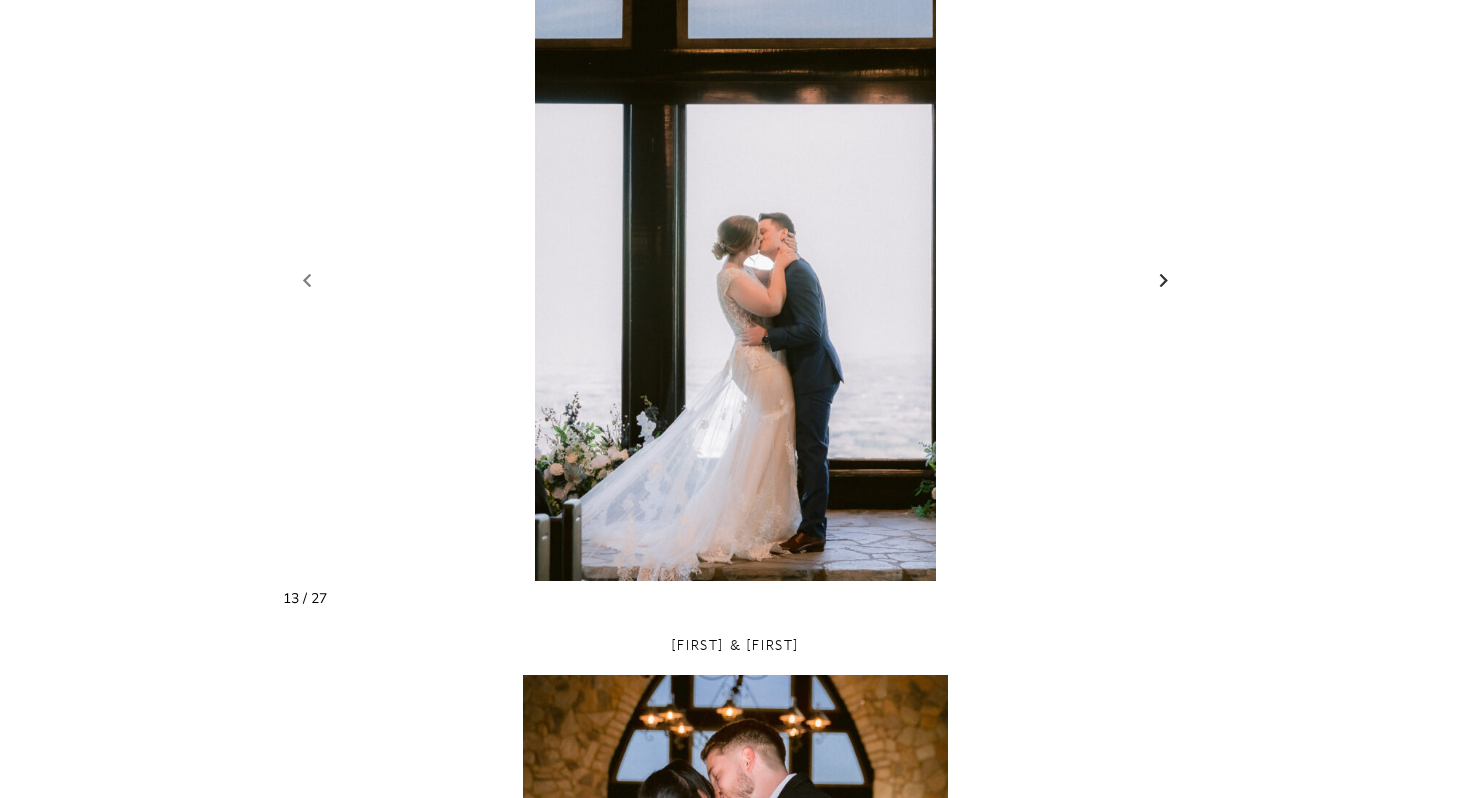 click at bounding box center [1164, 280] 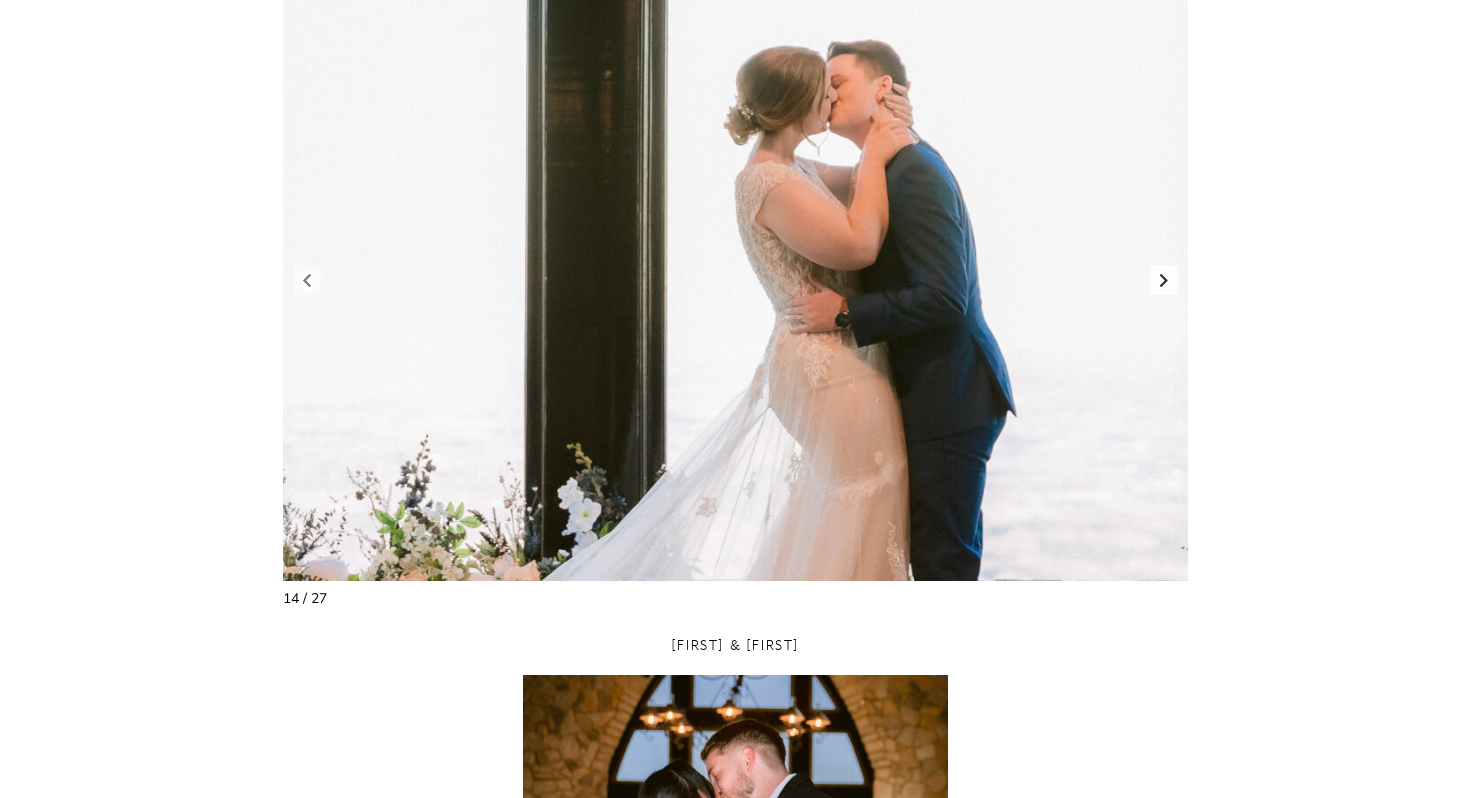 click at bounding box center [1164, 280] 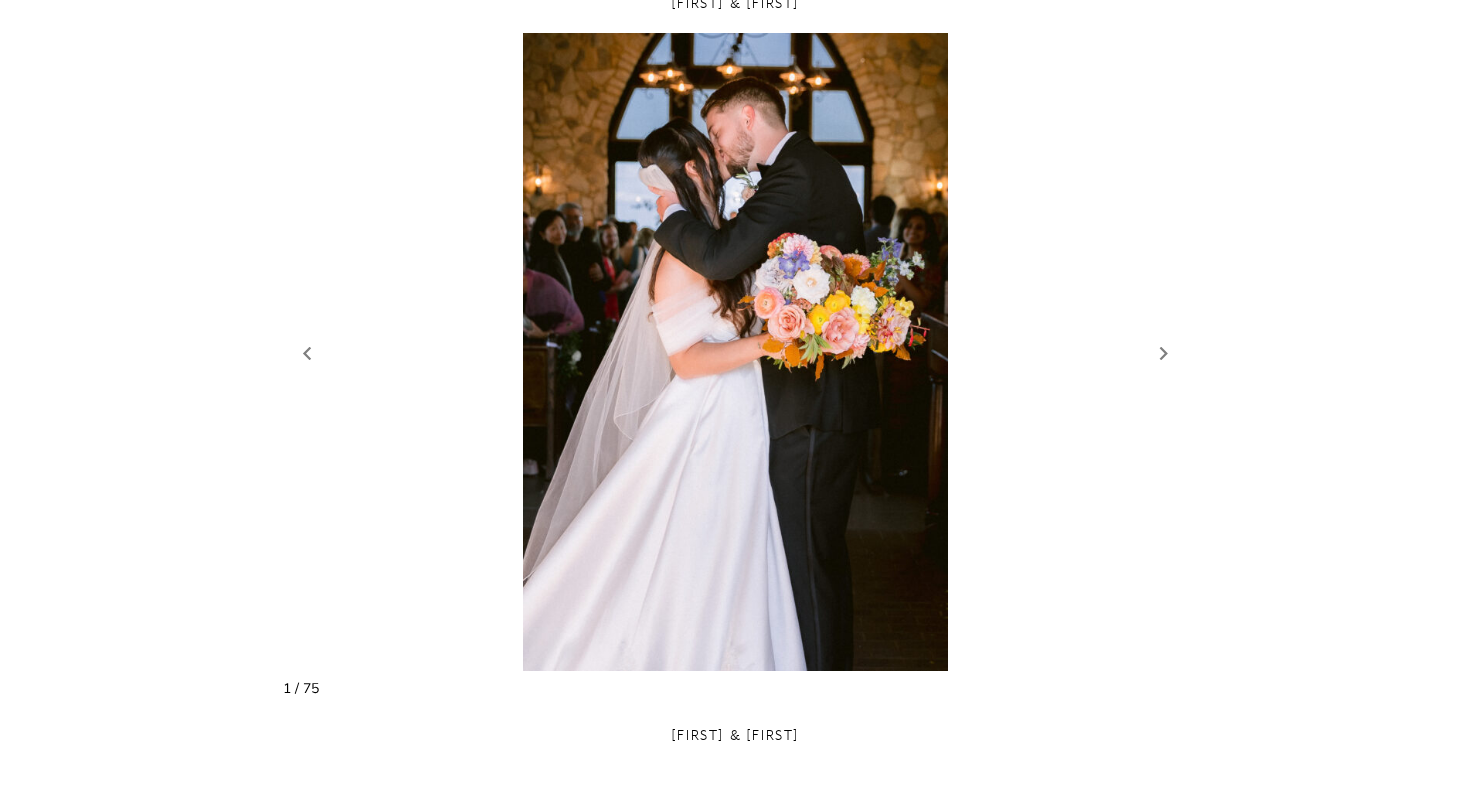 scroll, scrollTop: 2247, scrollLeft: 0, axis: vertical 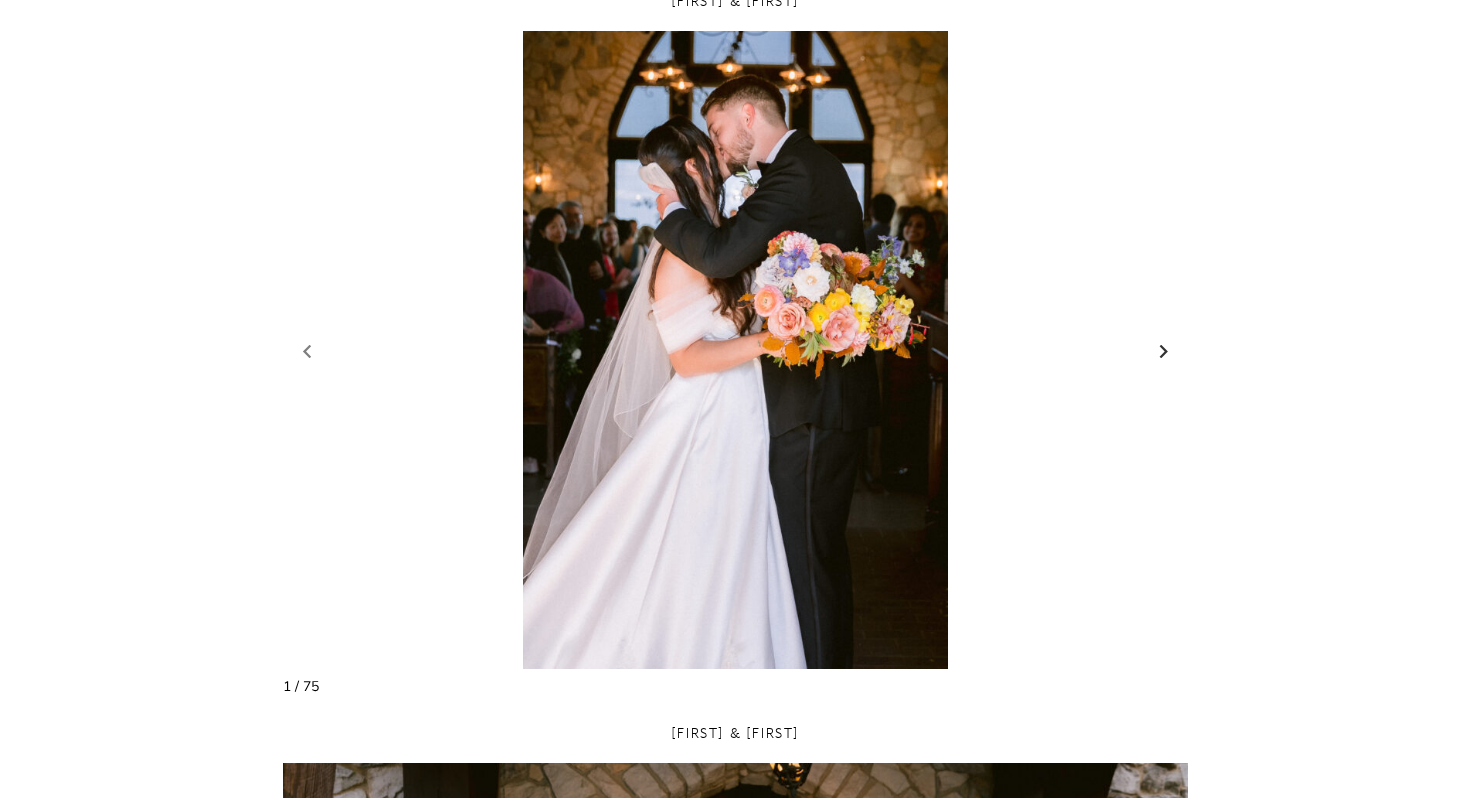 click at bounding box center (1164, 351) 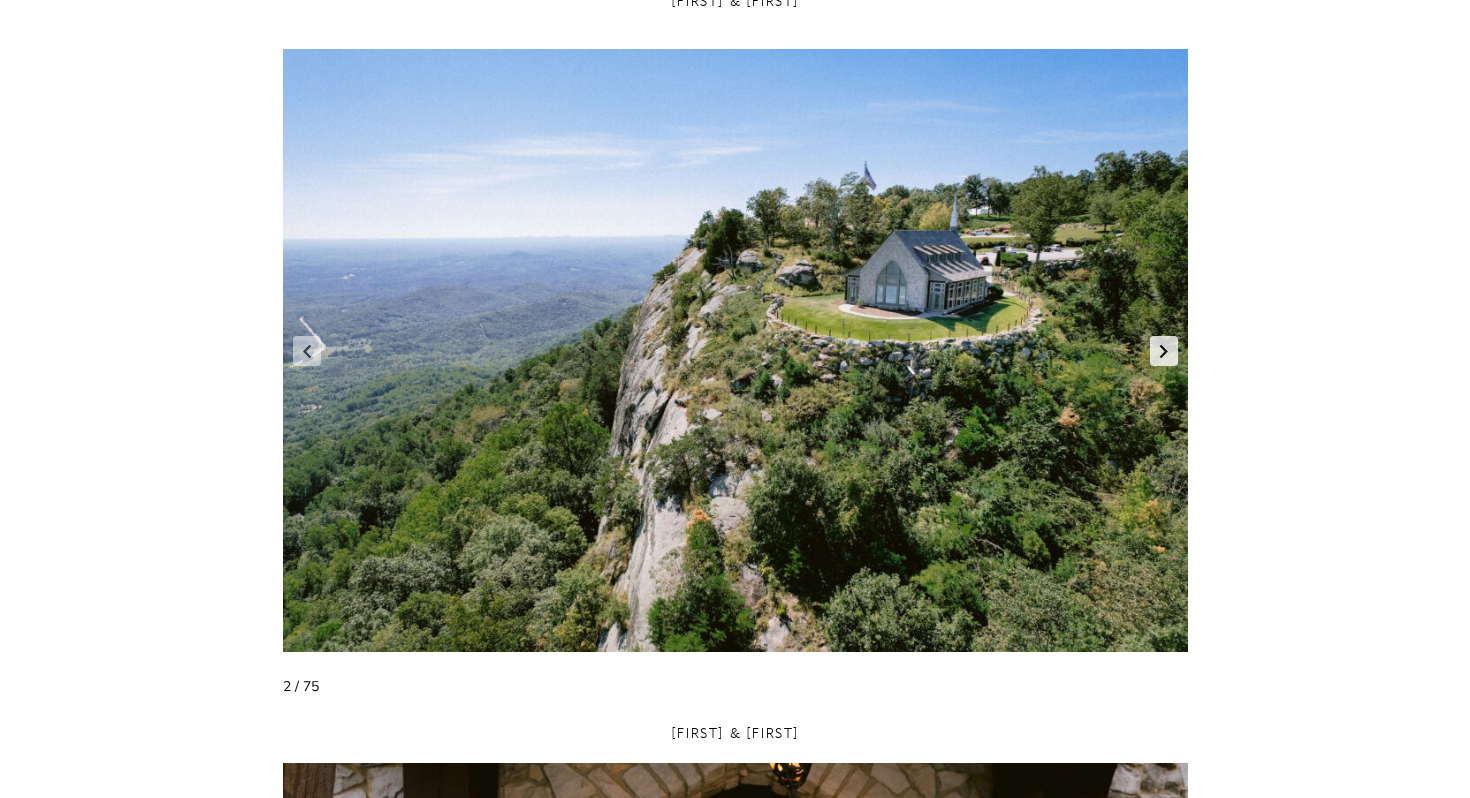 click at bounding box center (1164, 351) 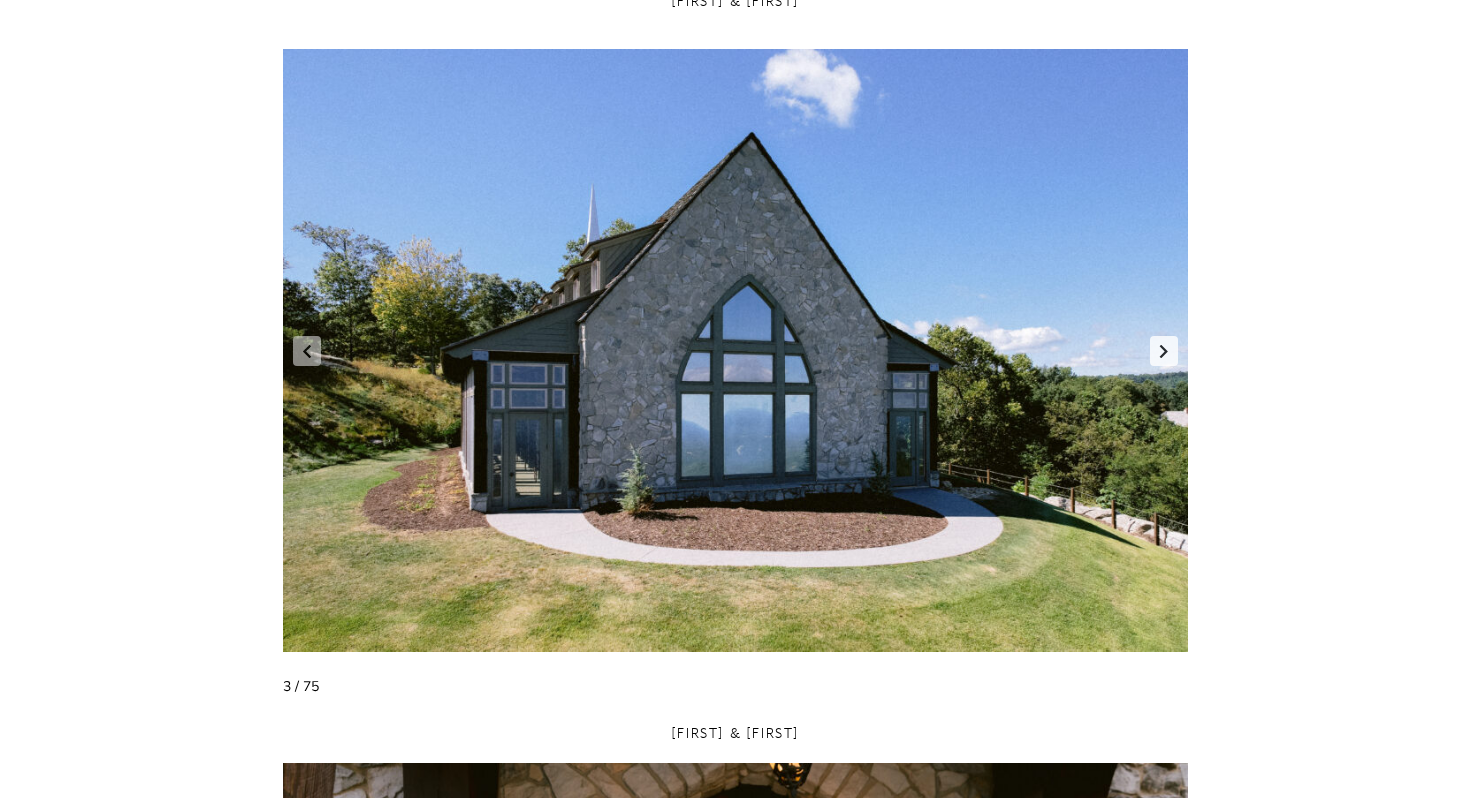 click at bounding box center (1164, 351) 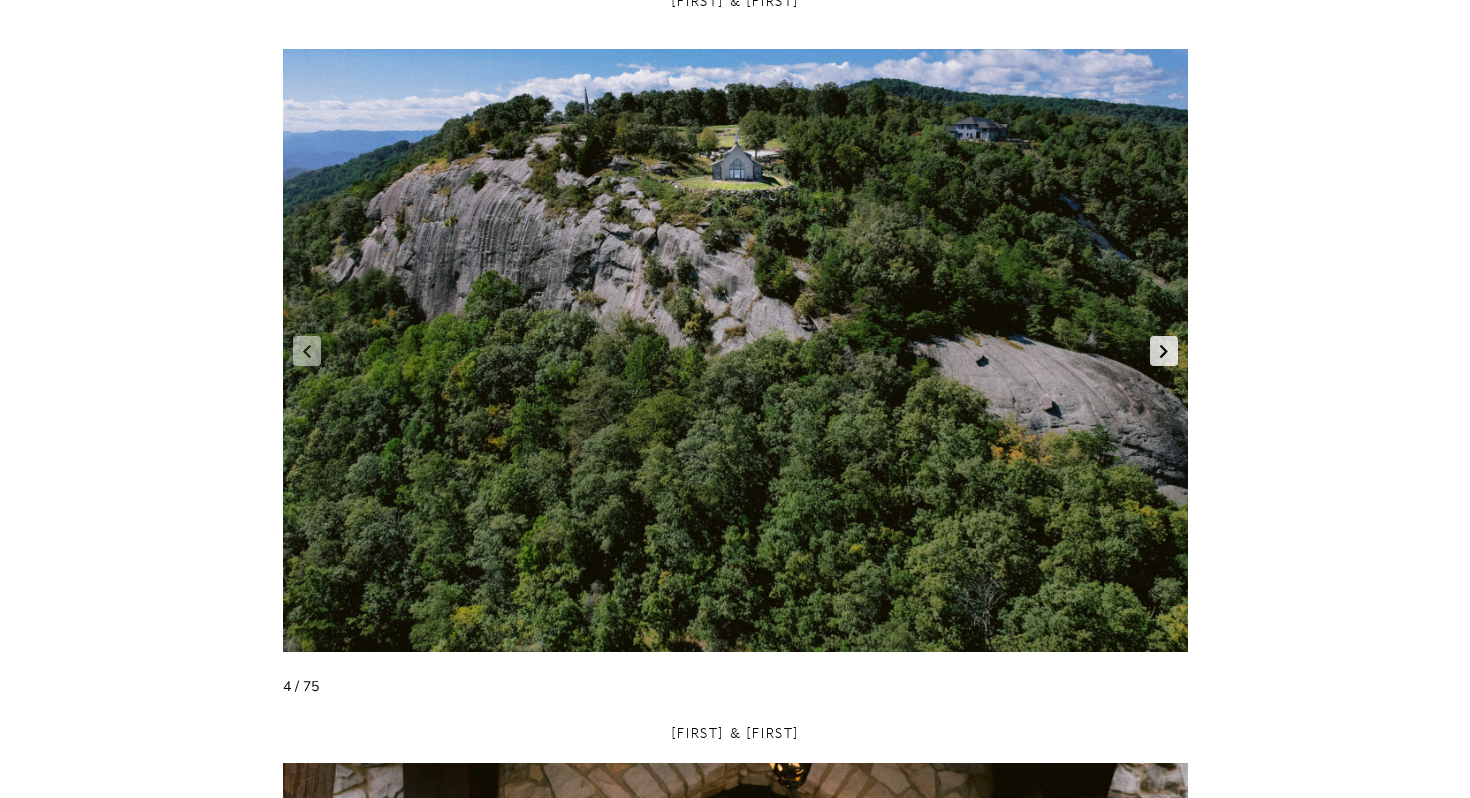click at bounding box center (1164, 351) 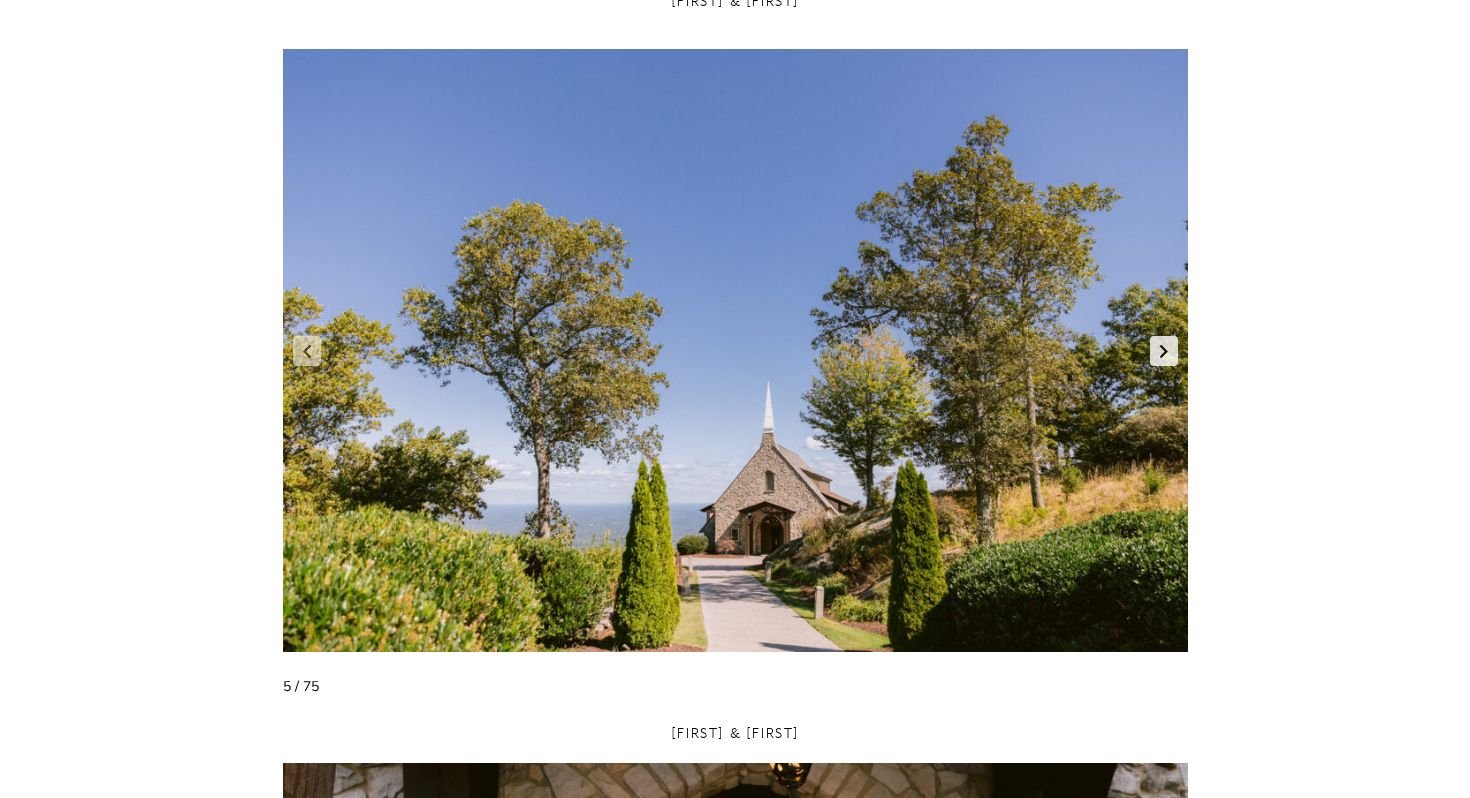 click at bounding box center (1164, 351) 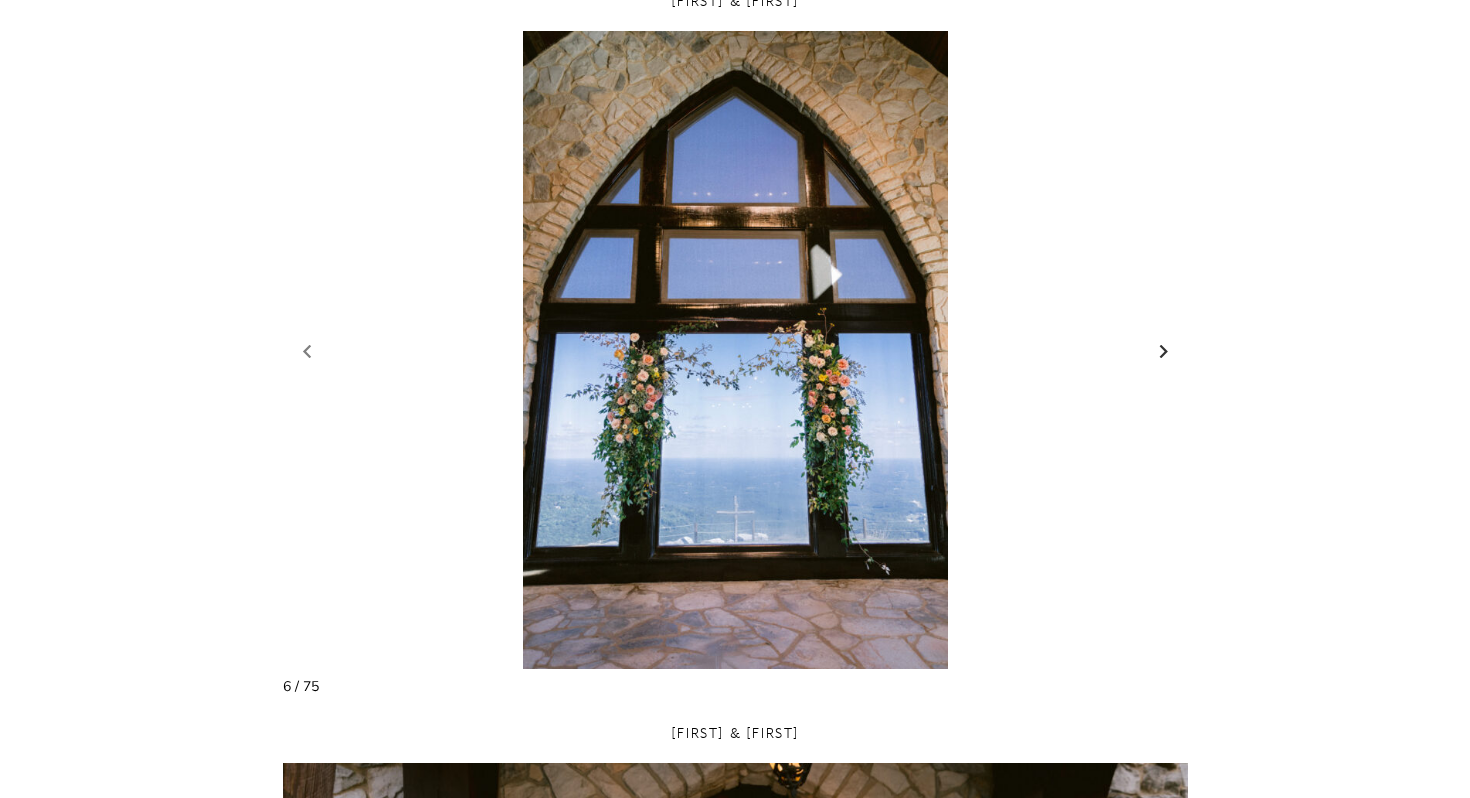 click at bounding box center [1164, 351] 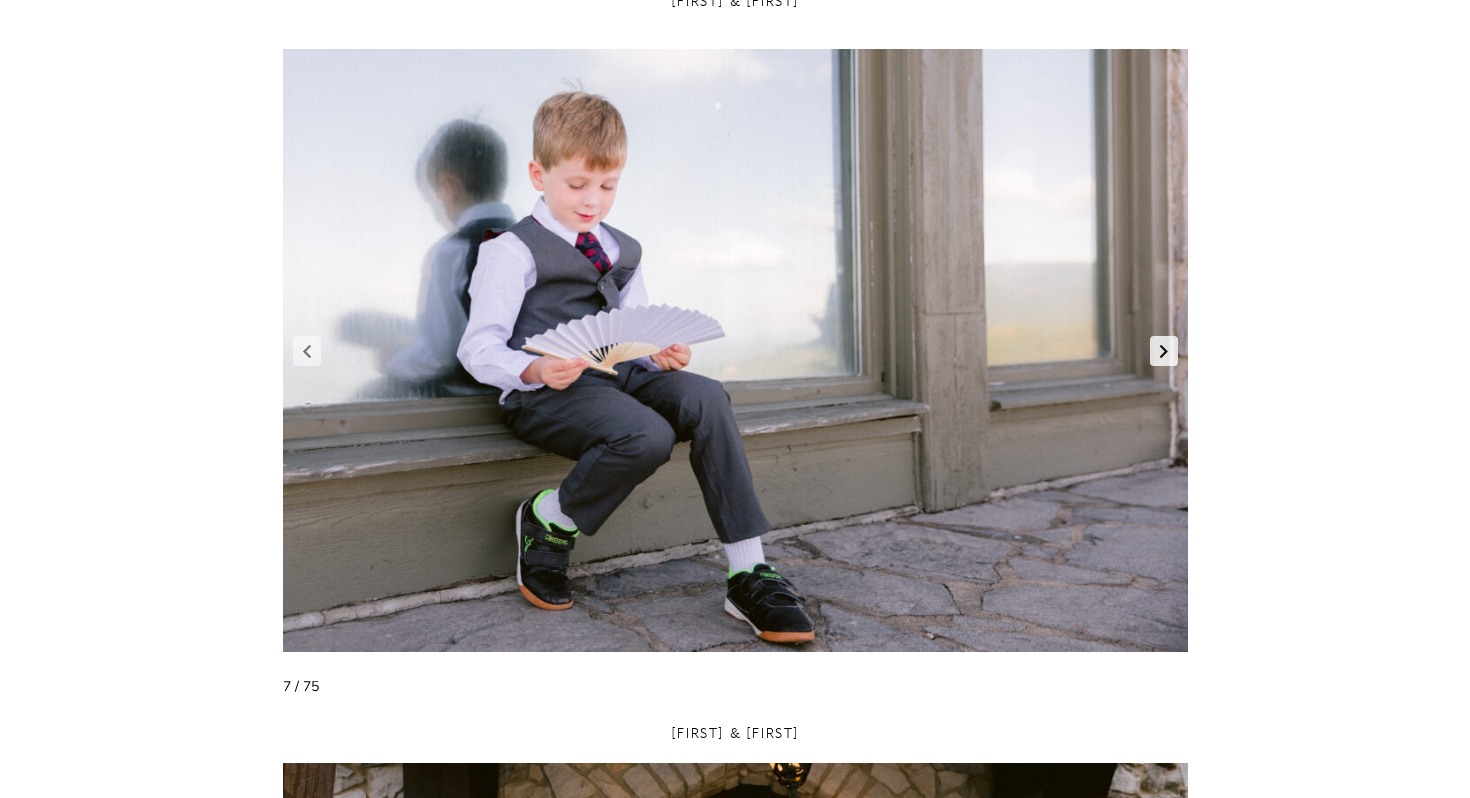 click at bounding box center [1164, 351] 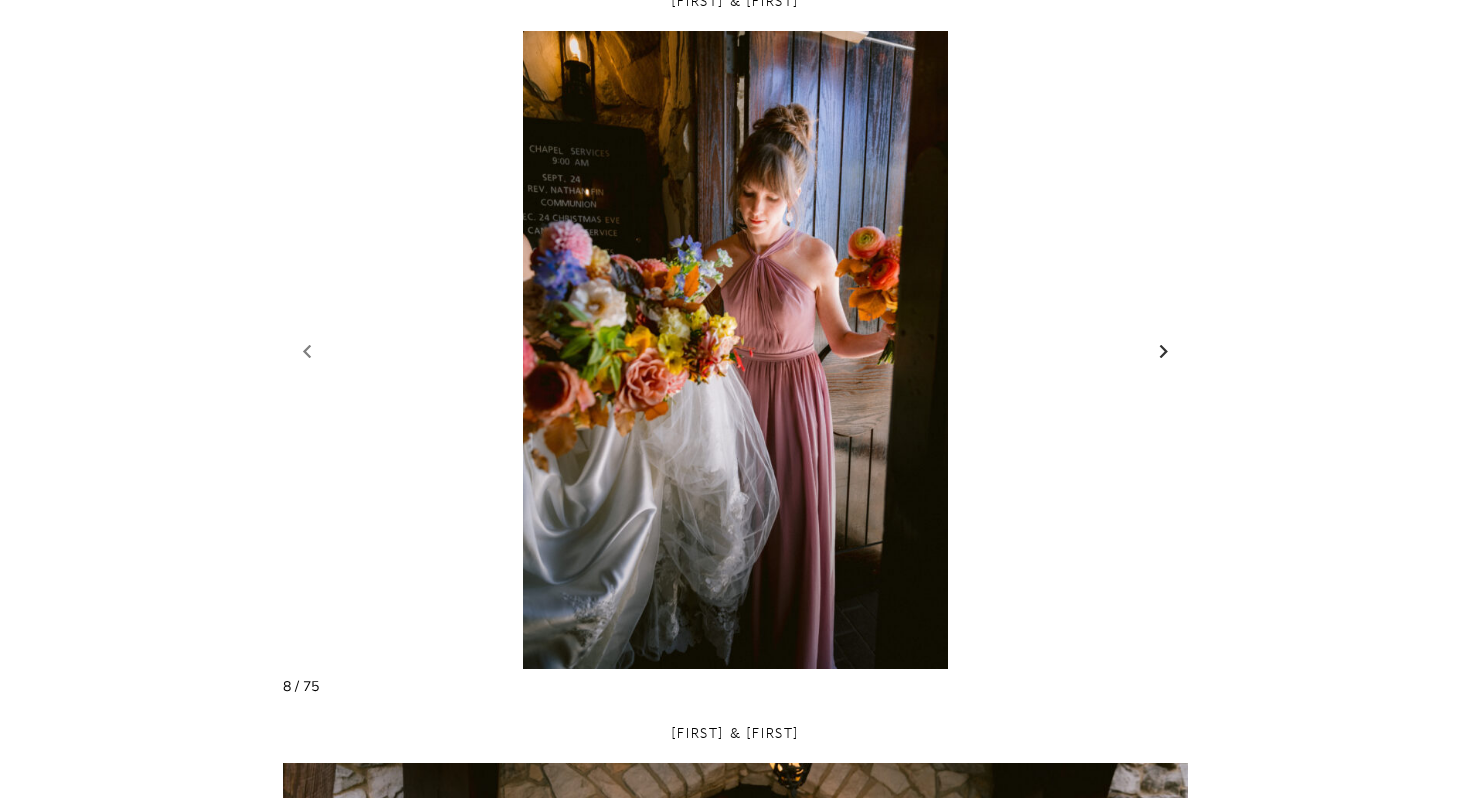 click at bounding box center [1164, 351] 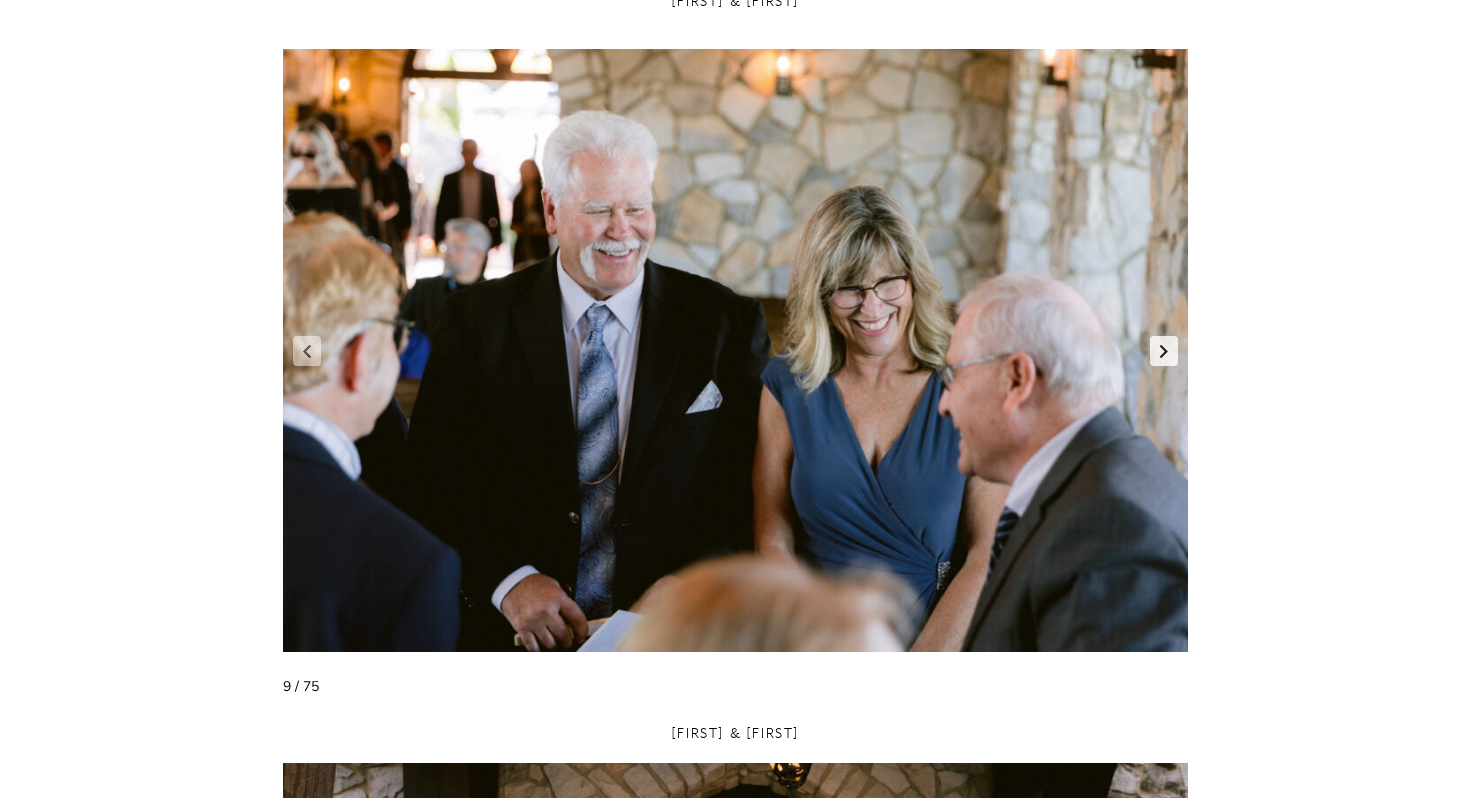 click at bounding box center [1164, 351] 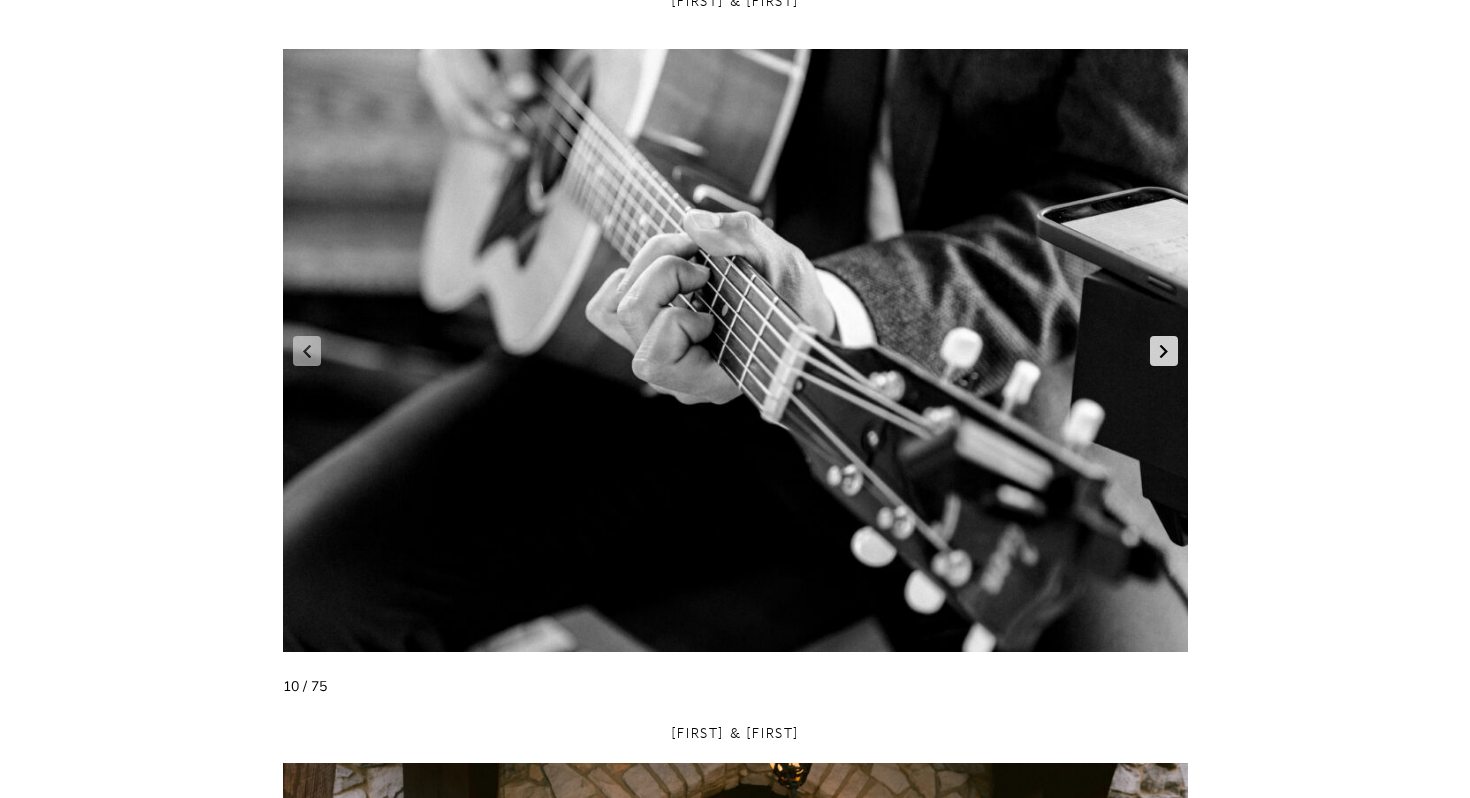 click at bounding box center [1164, 351] 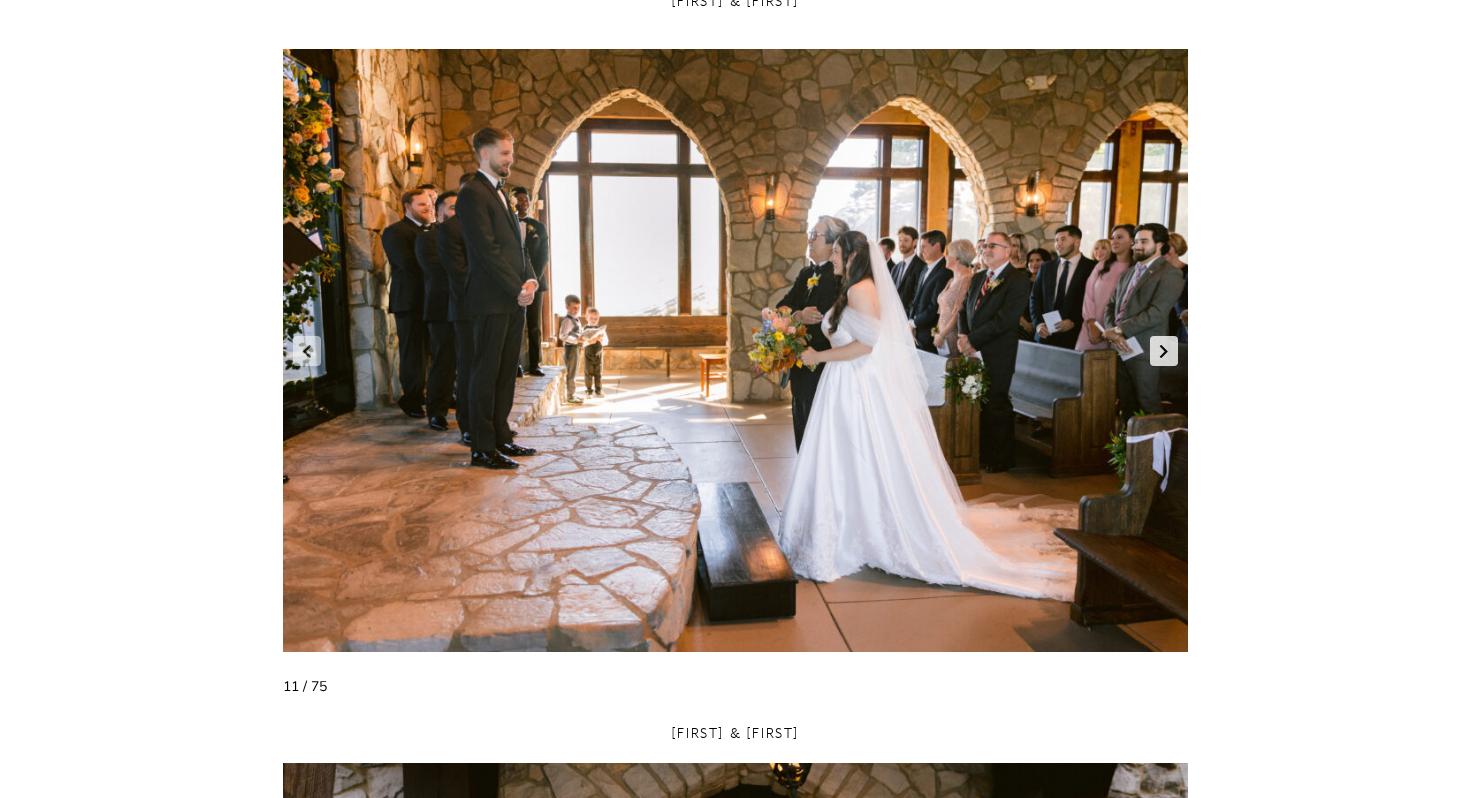 click at bounding box center [1164, 351] 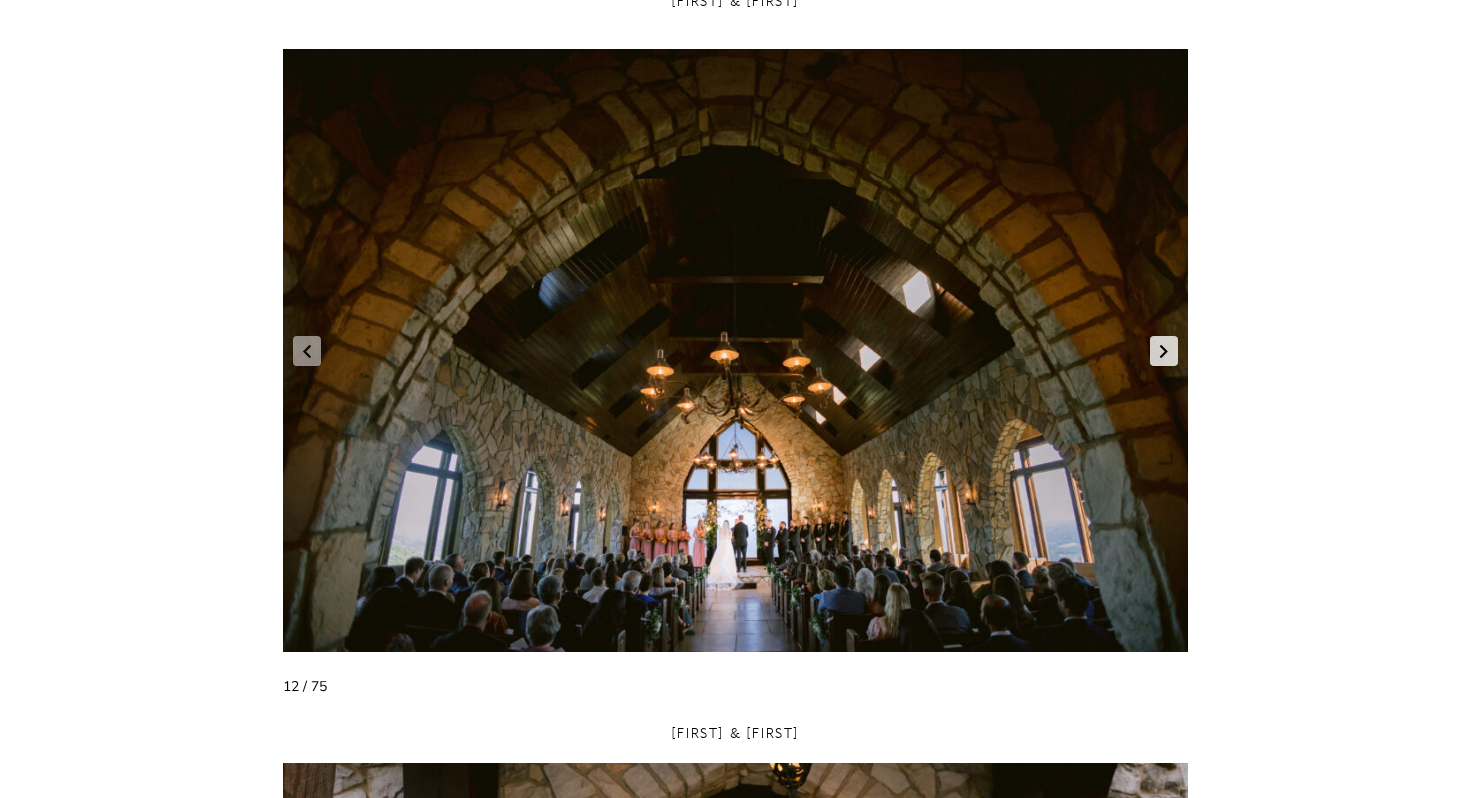 click at bounding box center [1164, 351] 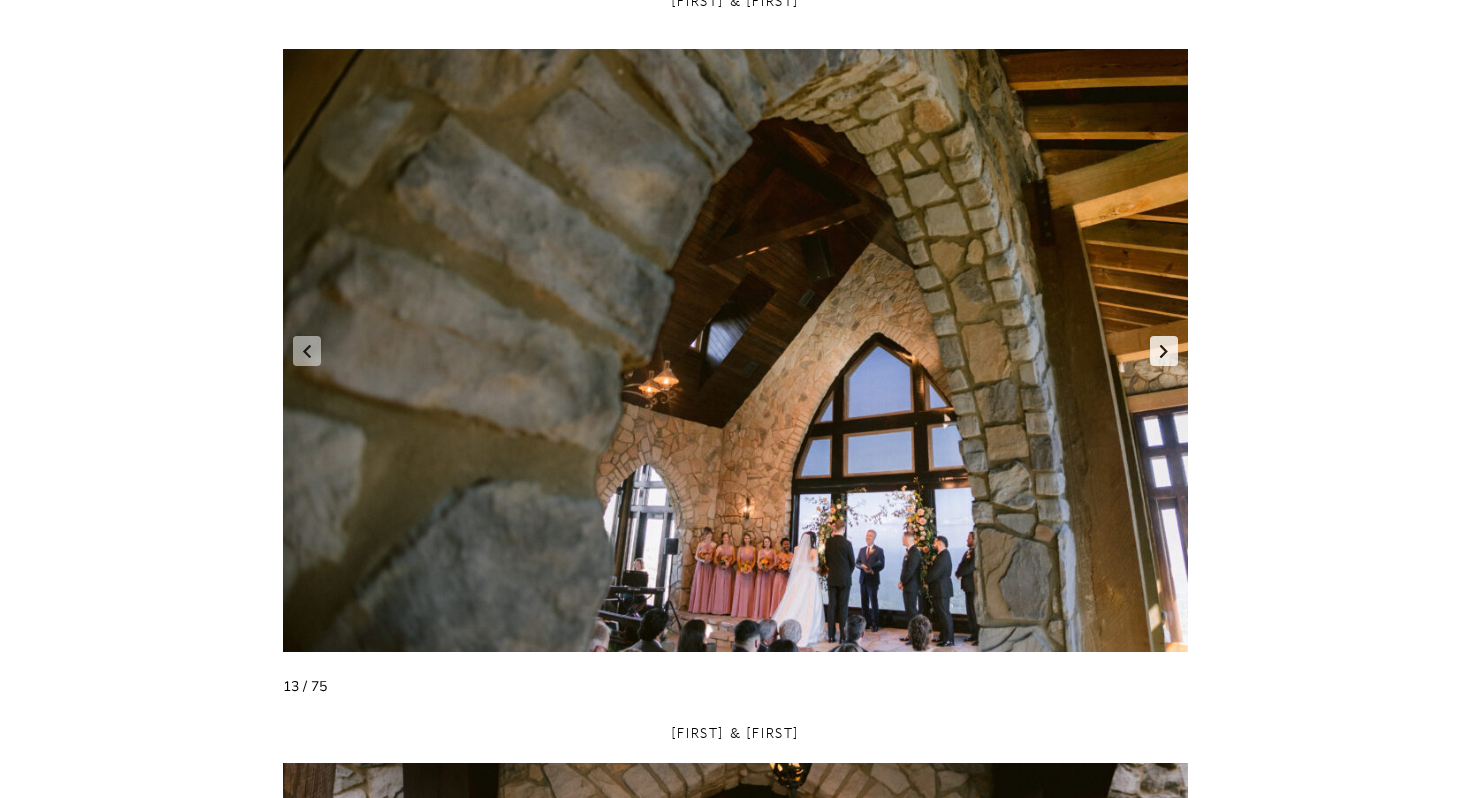 click at bounding box center [1164, 351] 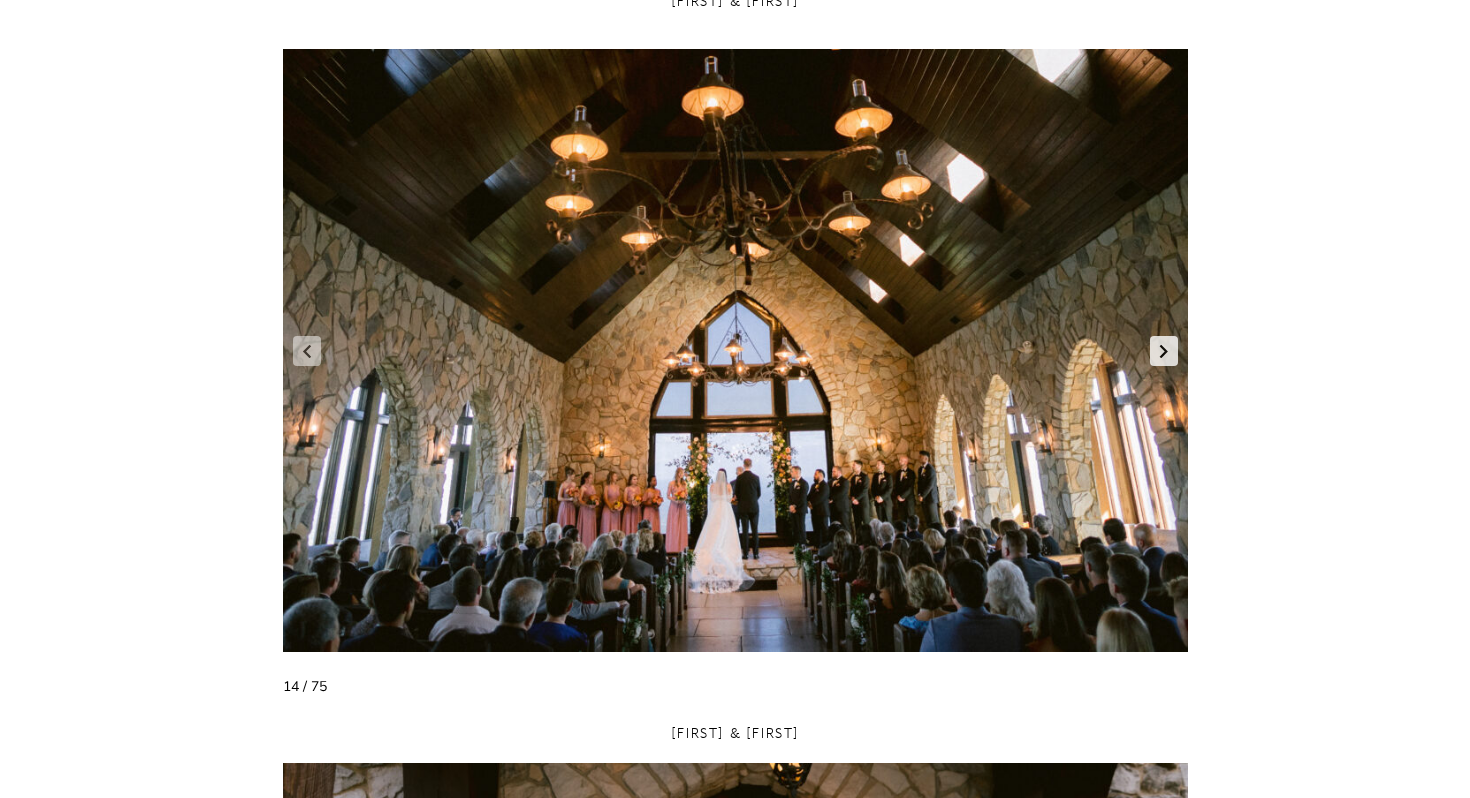 click at bounding box center [1164, 351] 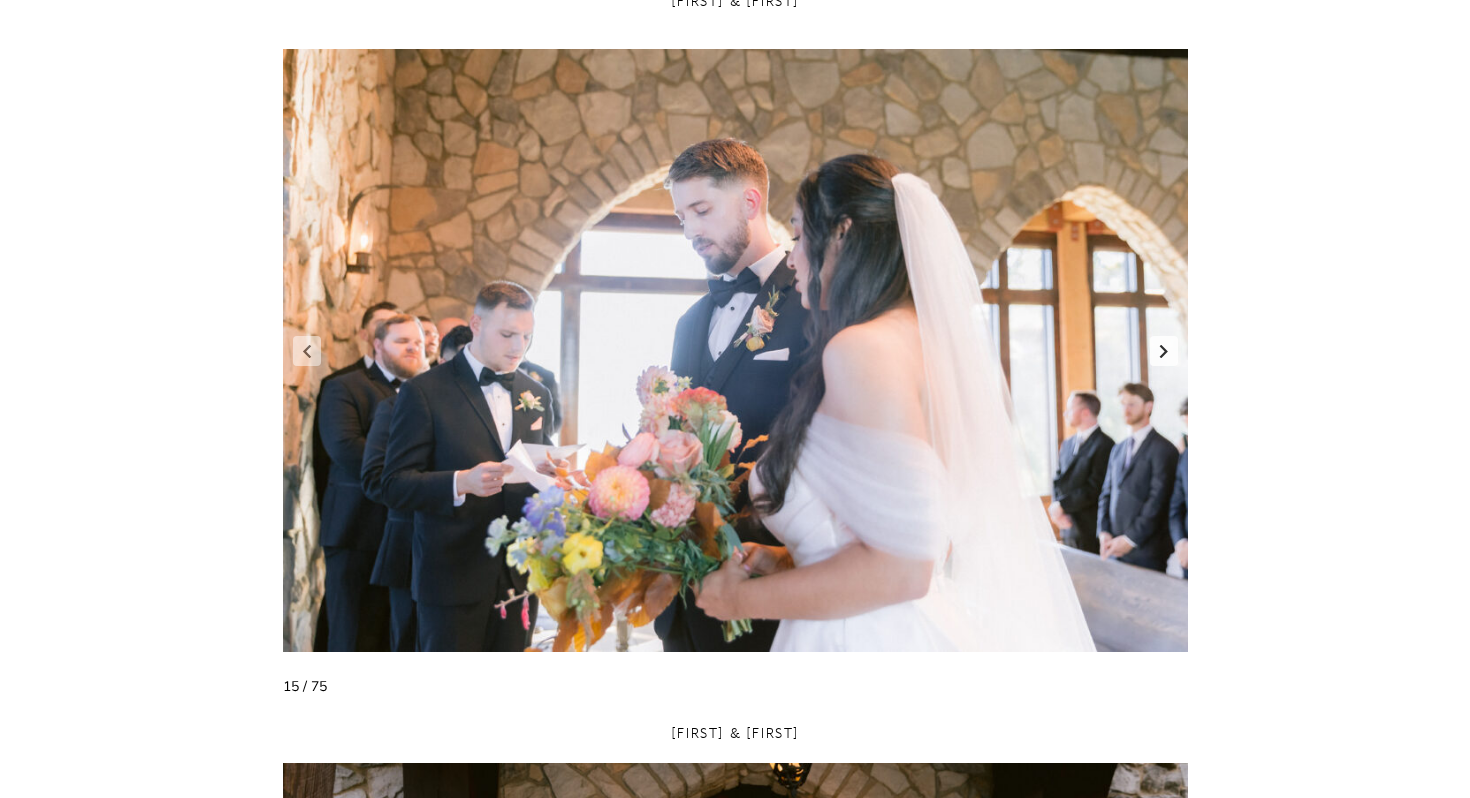 click at bounding box center [1164, 351] 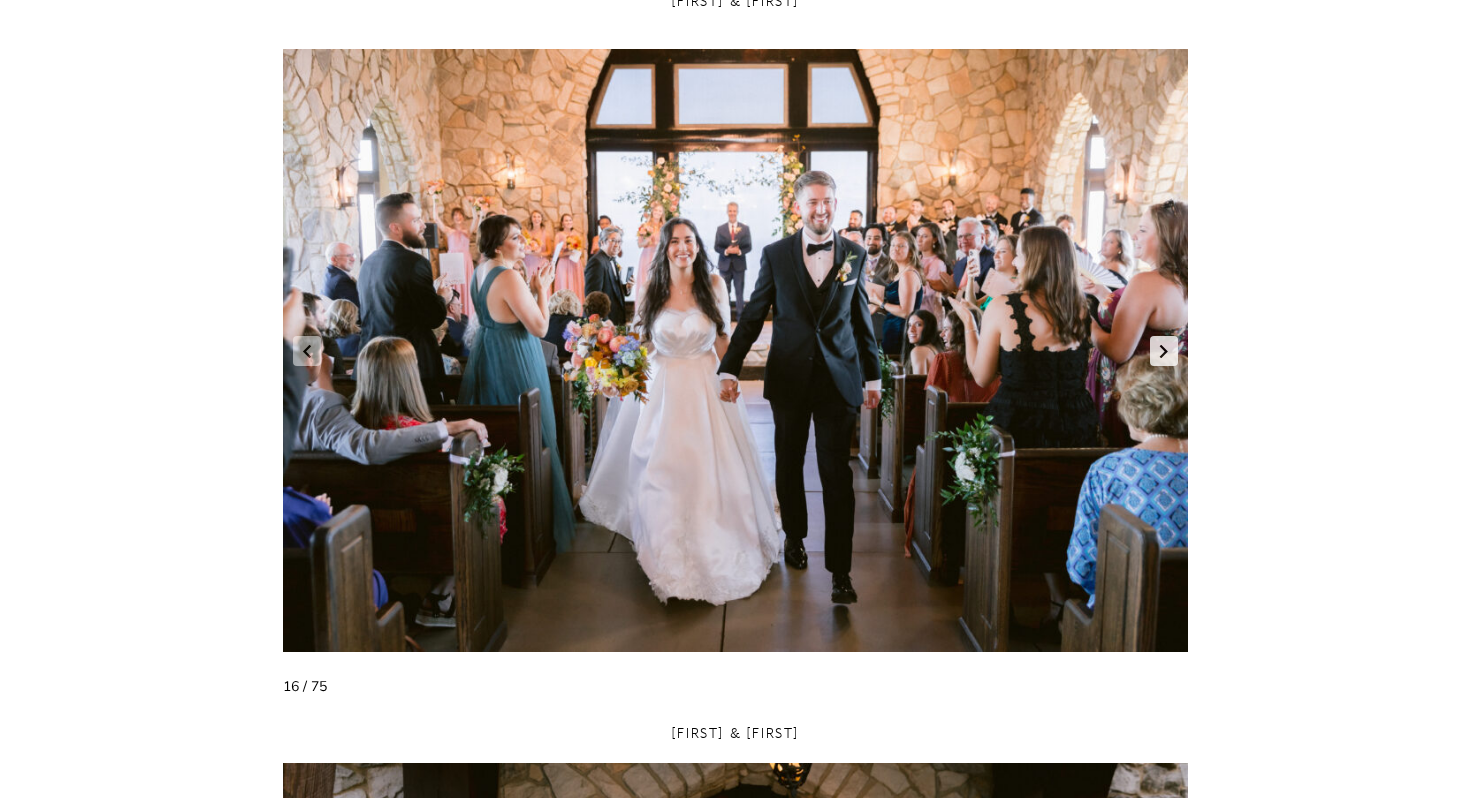 click at bounding box center [1164, 351] 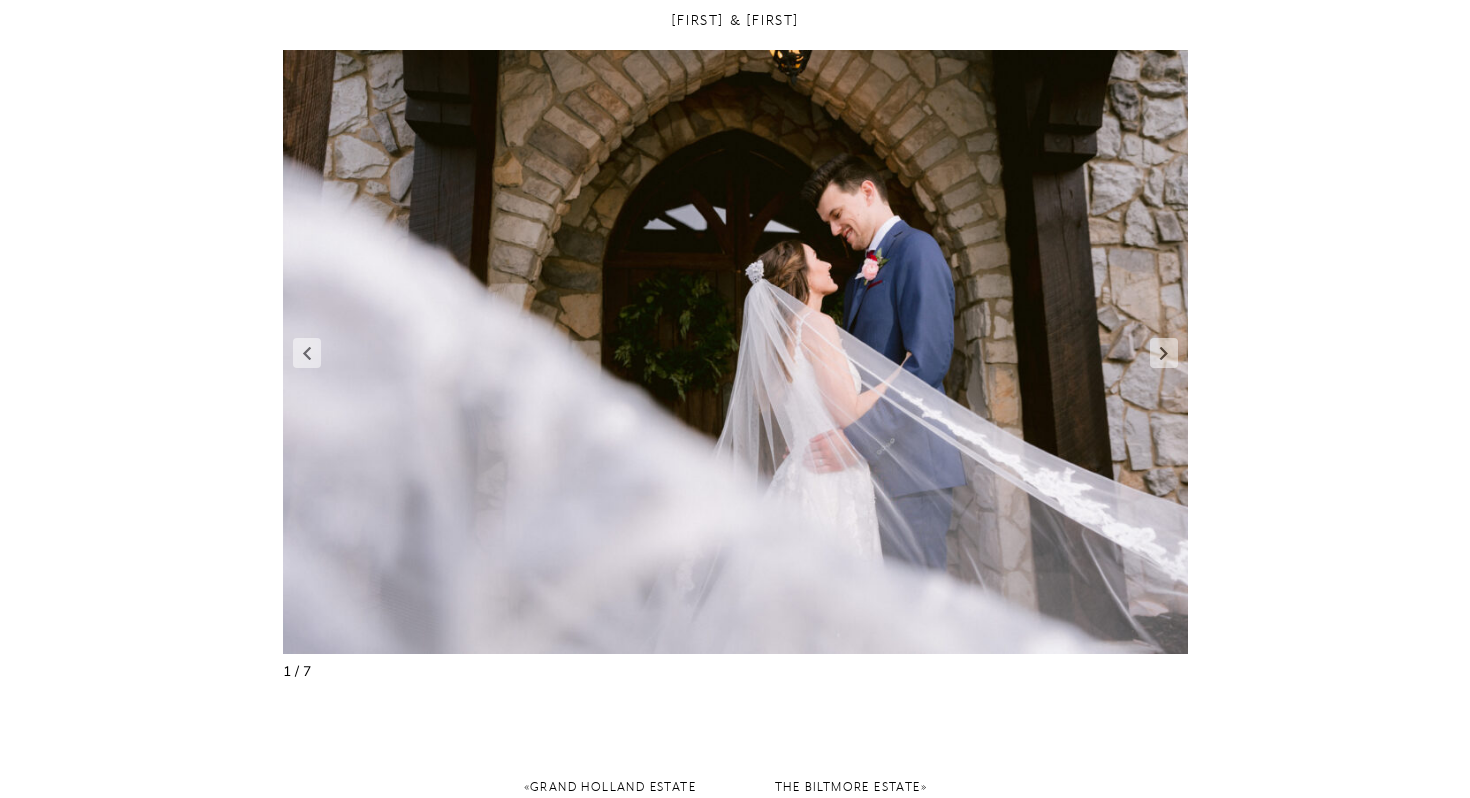 scroll, scrollTop: 2959, scrollLeft: 0, axis: vertical 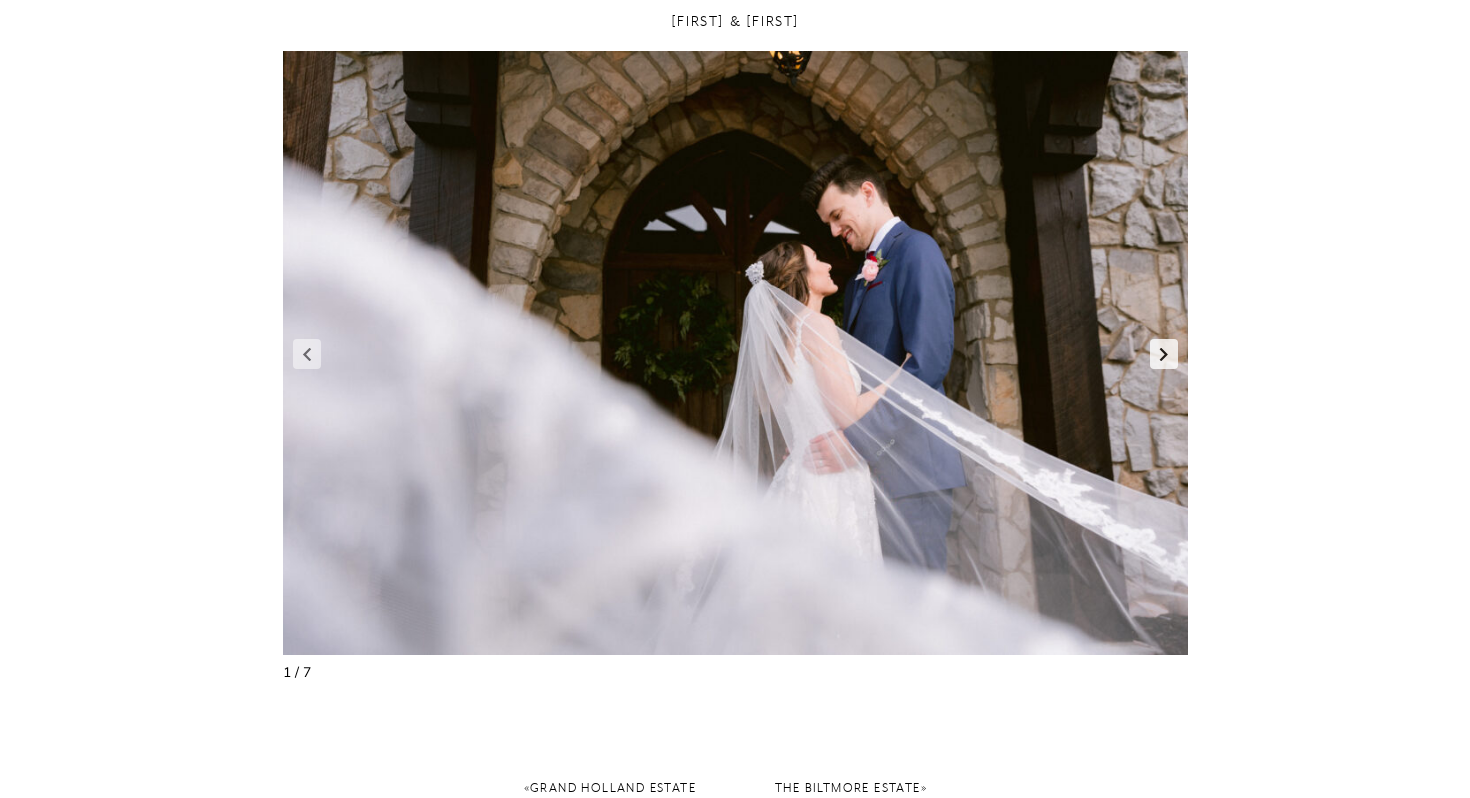 click at bounding box center [1164, 354] 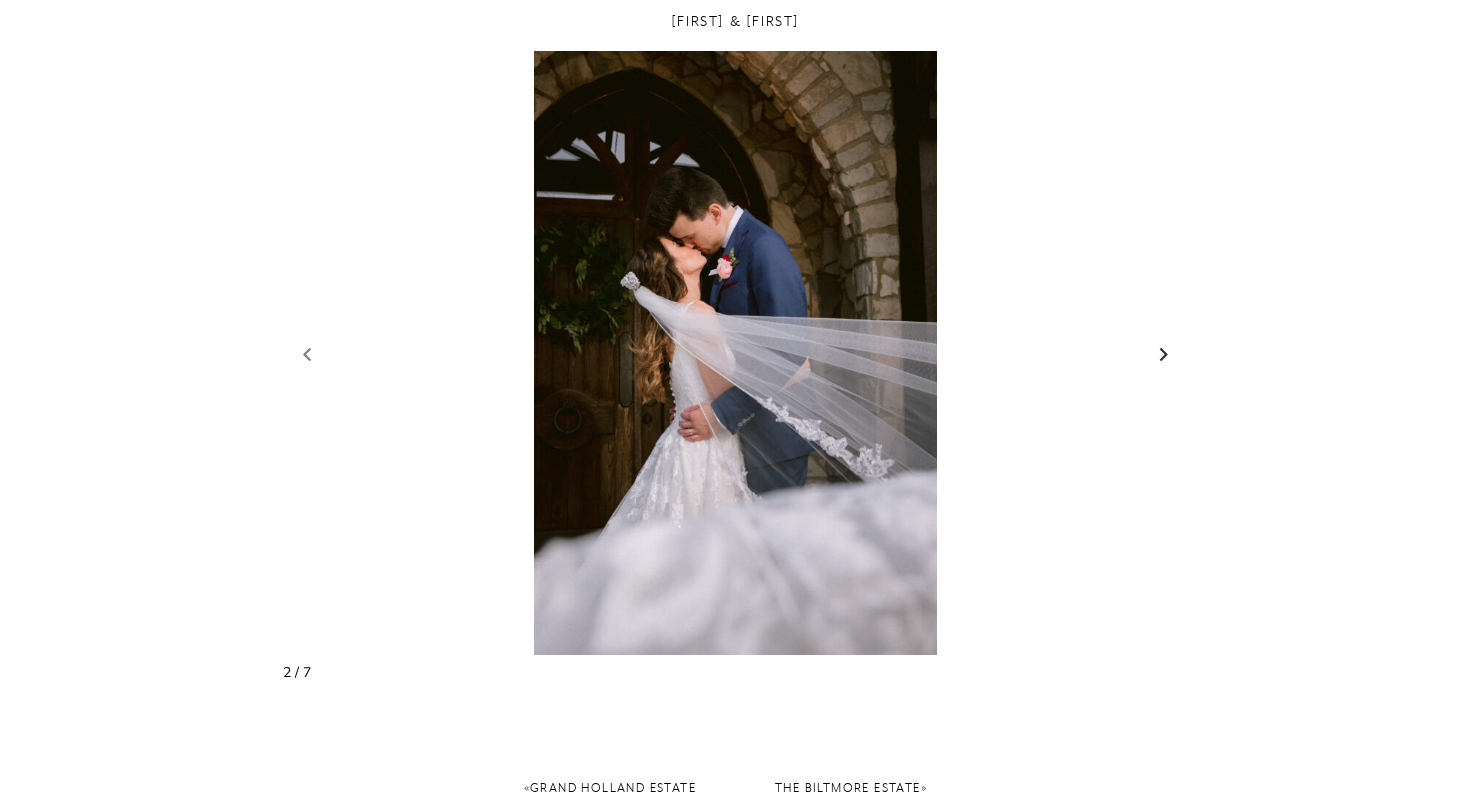 click at bounding box center (1164, 354) 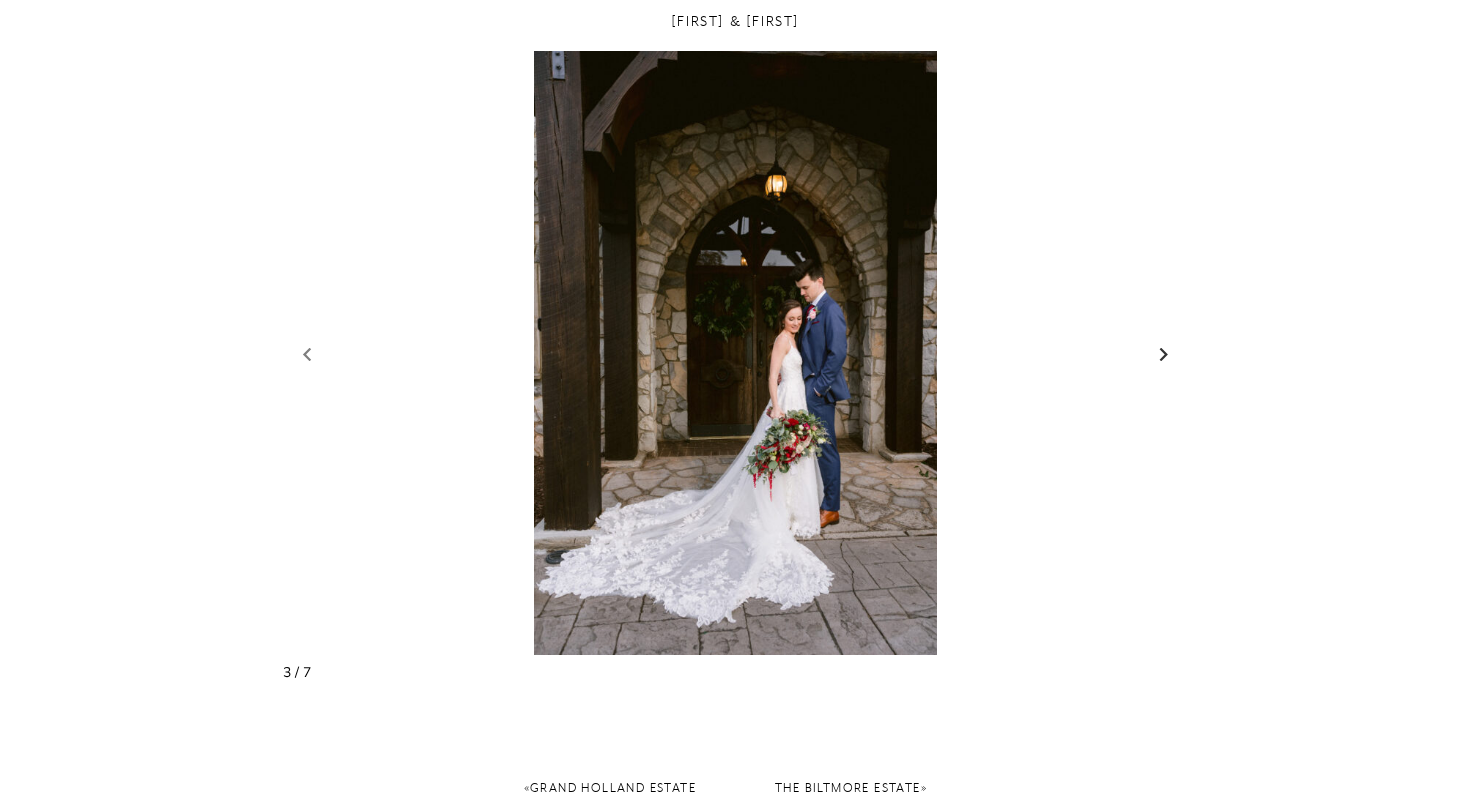 click at bounding box center (1164, 354) 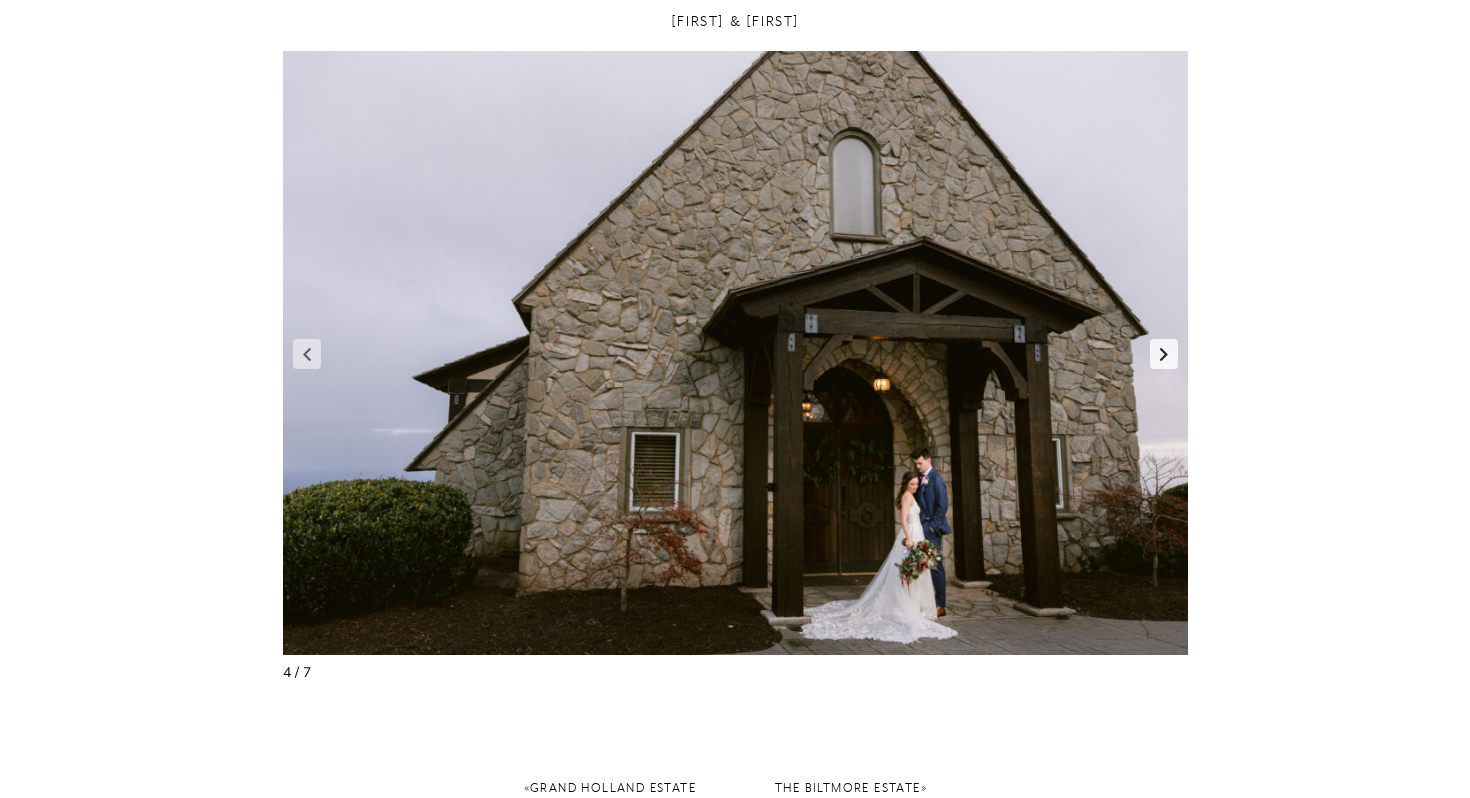 click at bounding box center (1164, 354) 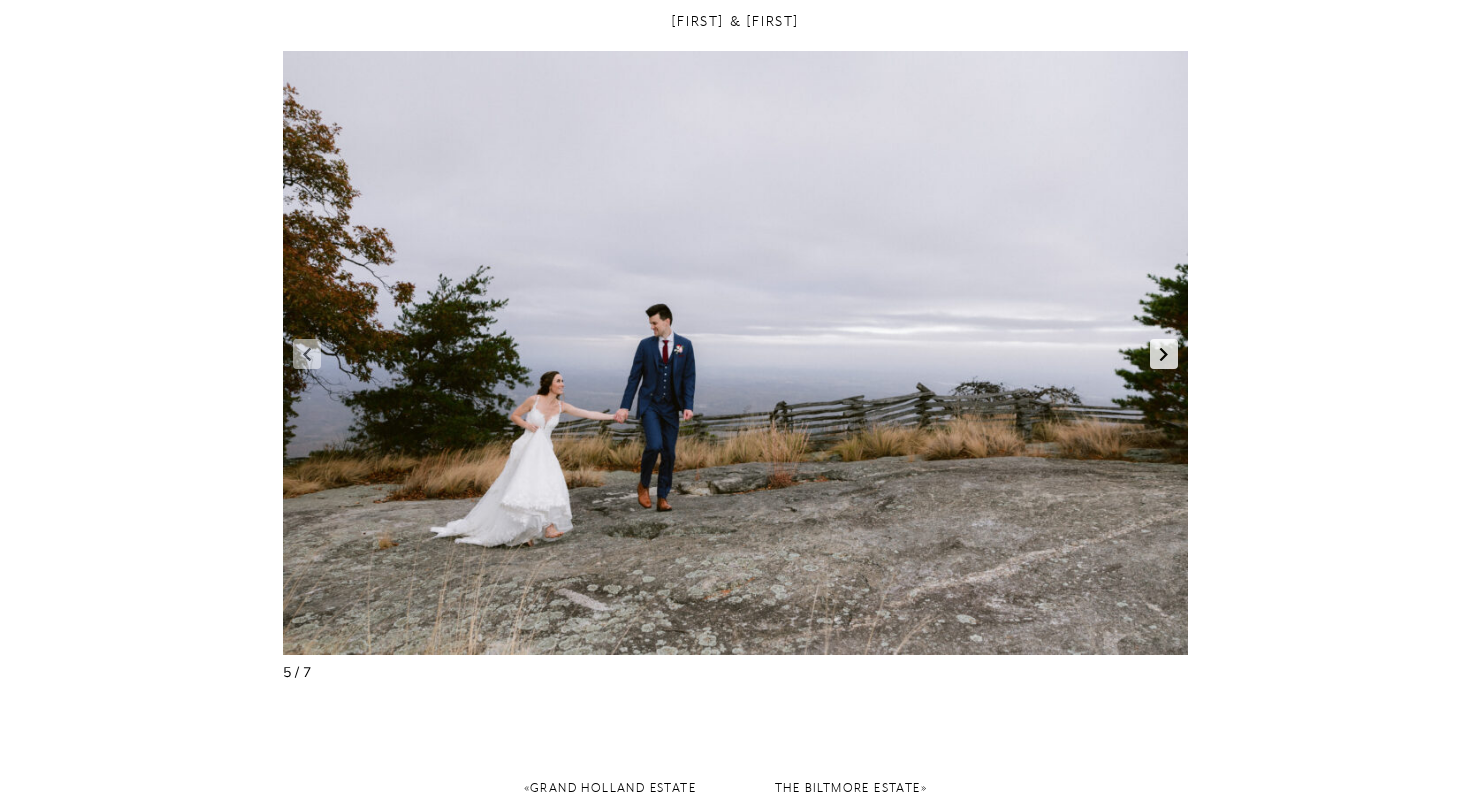 click at bounding box center [1164, 354] 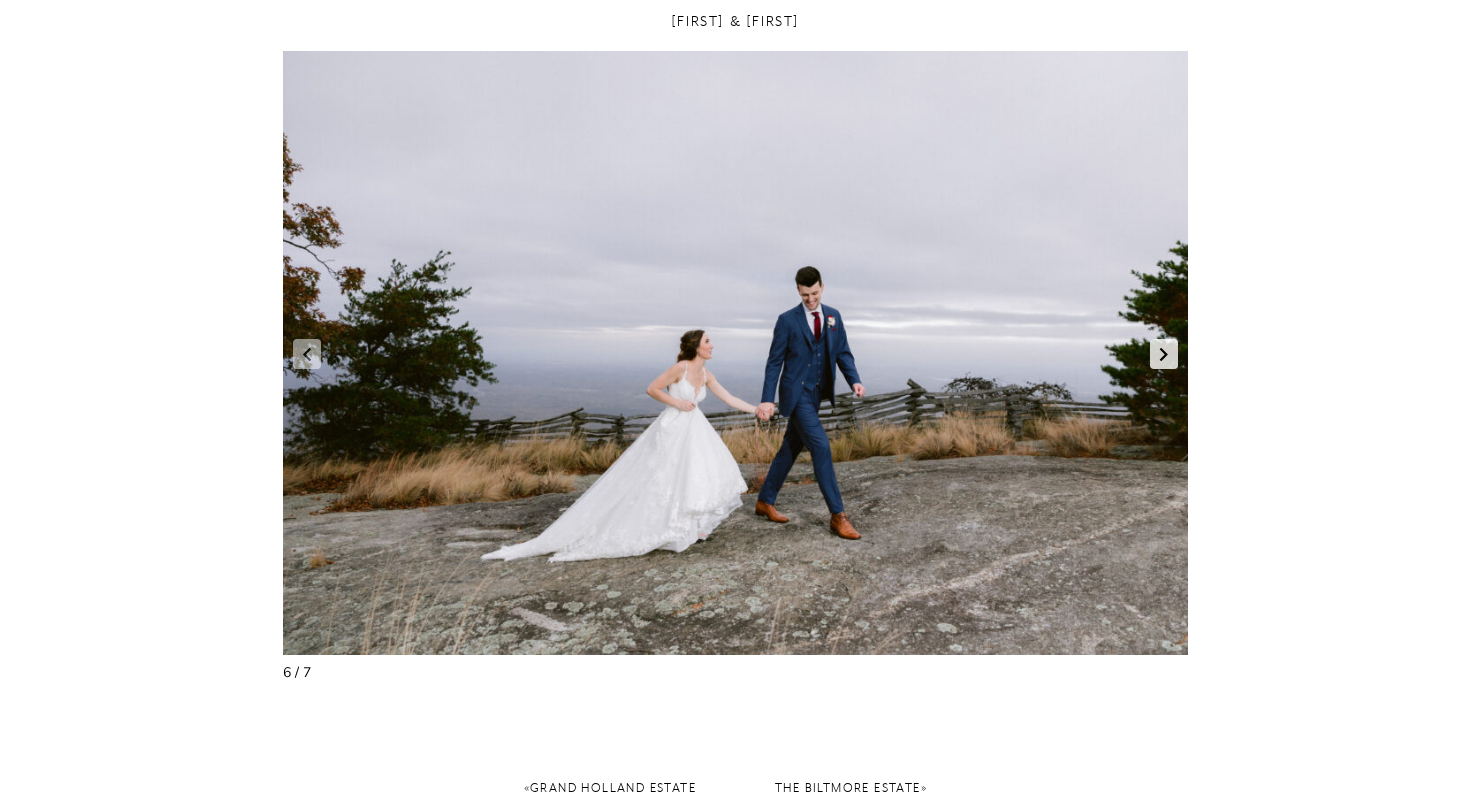 click at bounding box center [1164, 354] 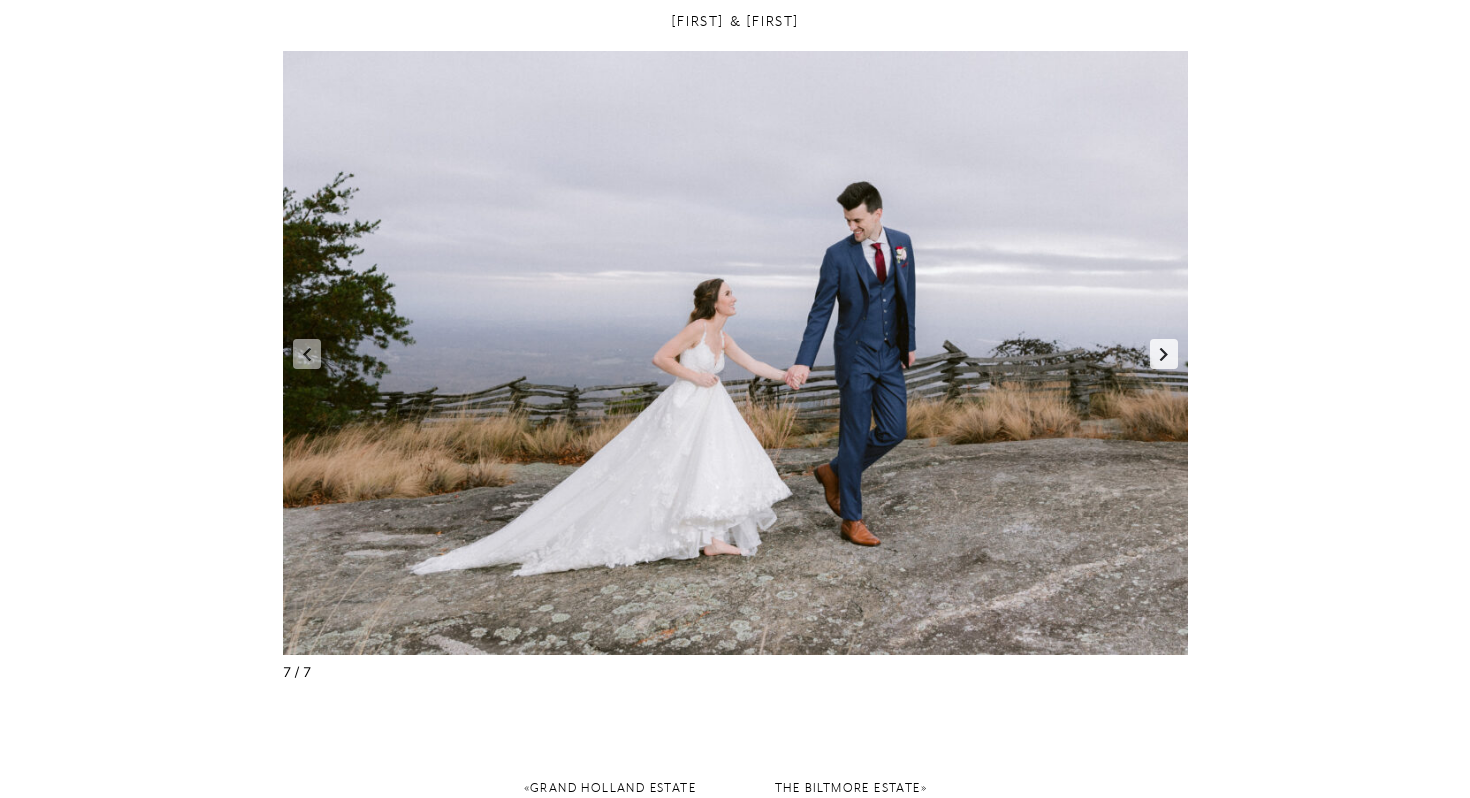 click at bounding box center (1164, 354) 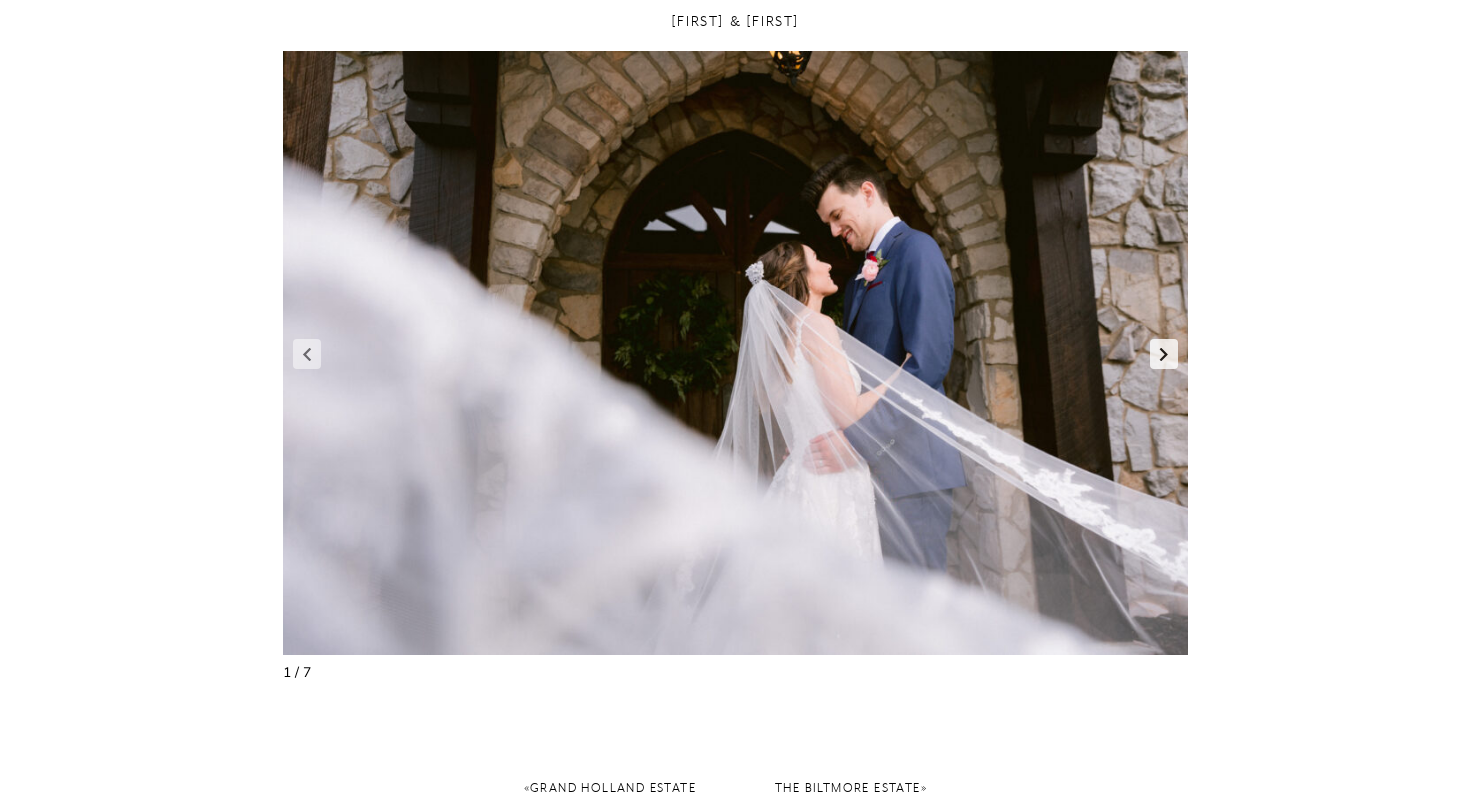 click at bounding box center [1164, 354] 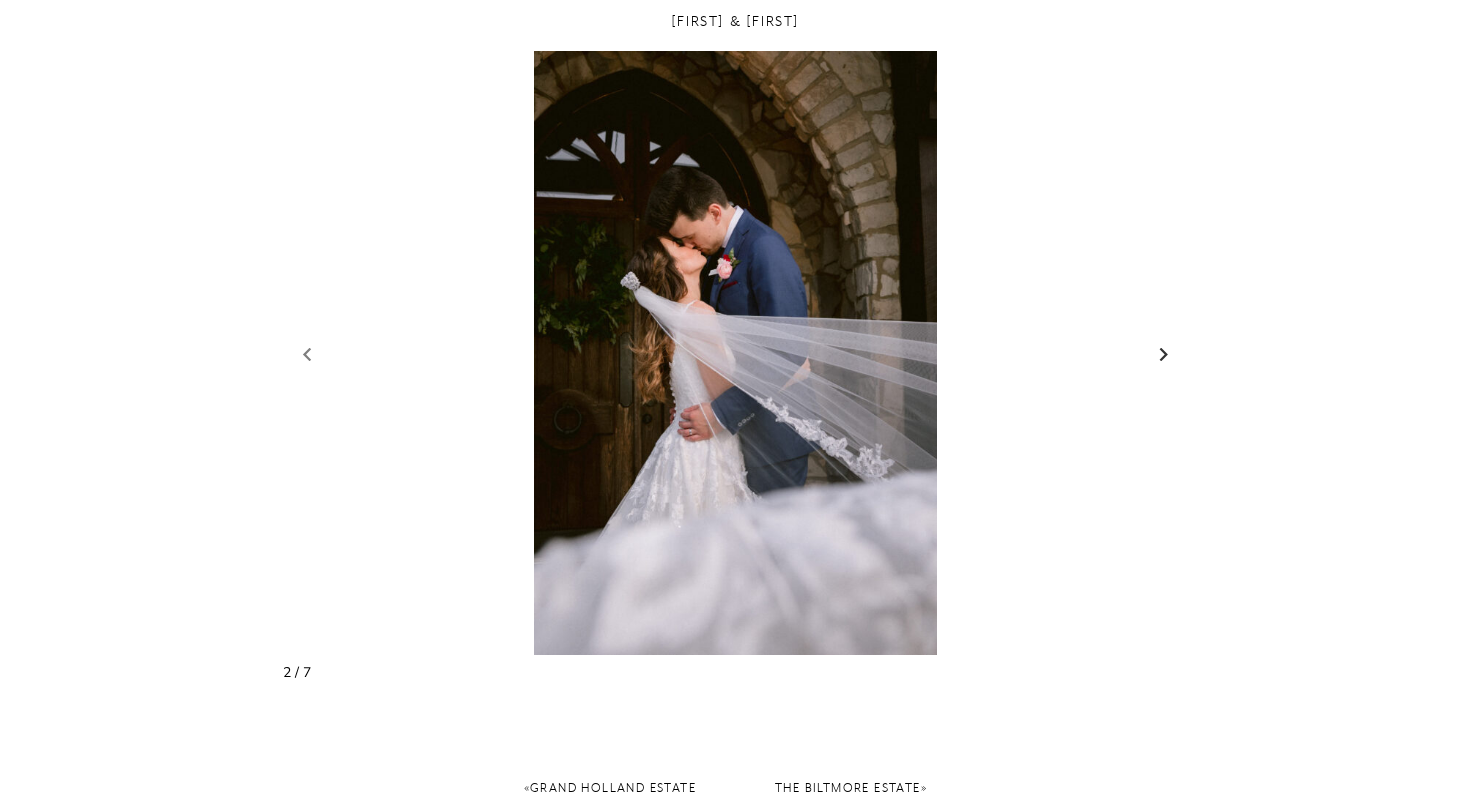 click at bounding box center [1164, 354] 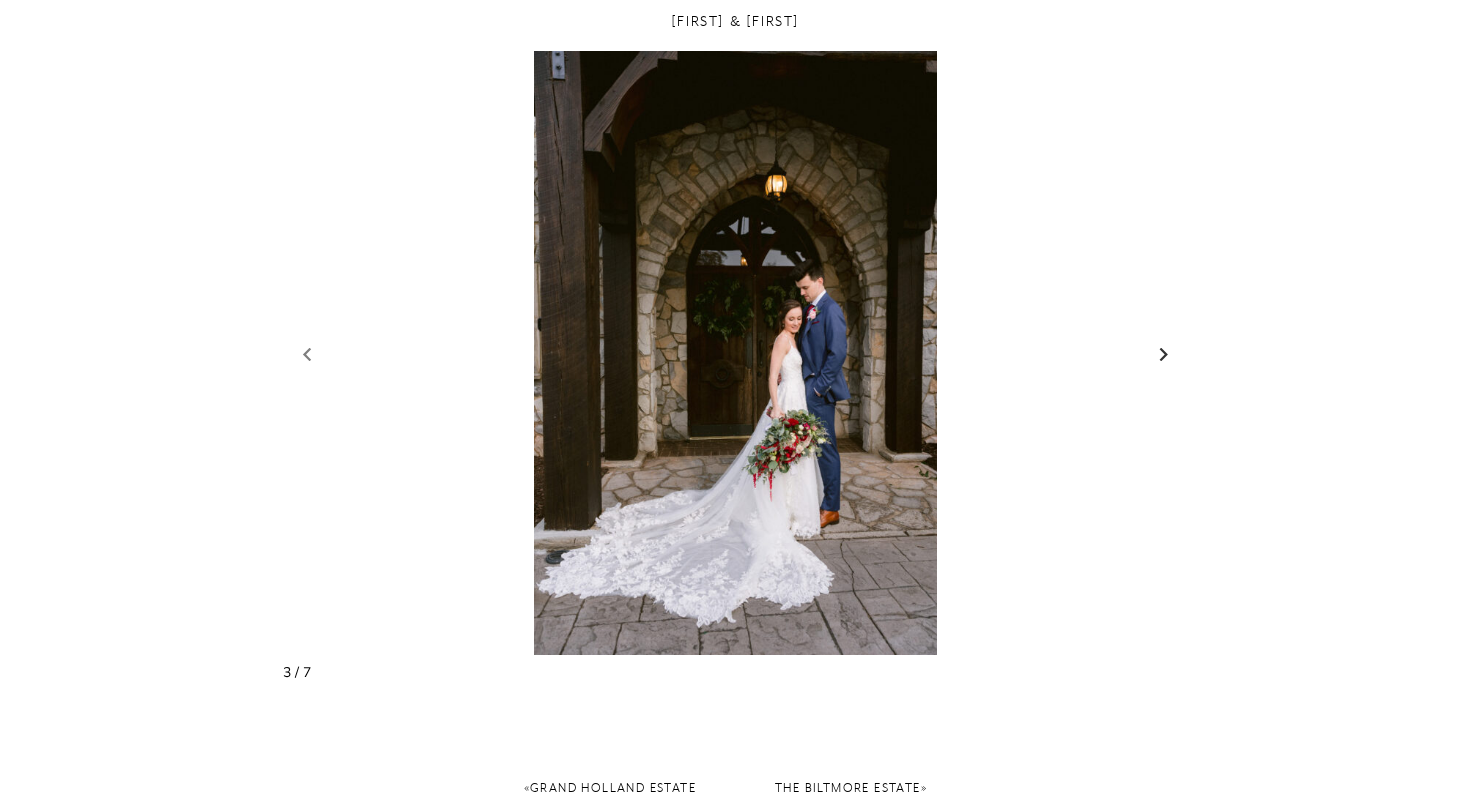 click at bounding box center [1164, 354] 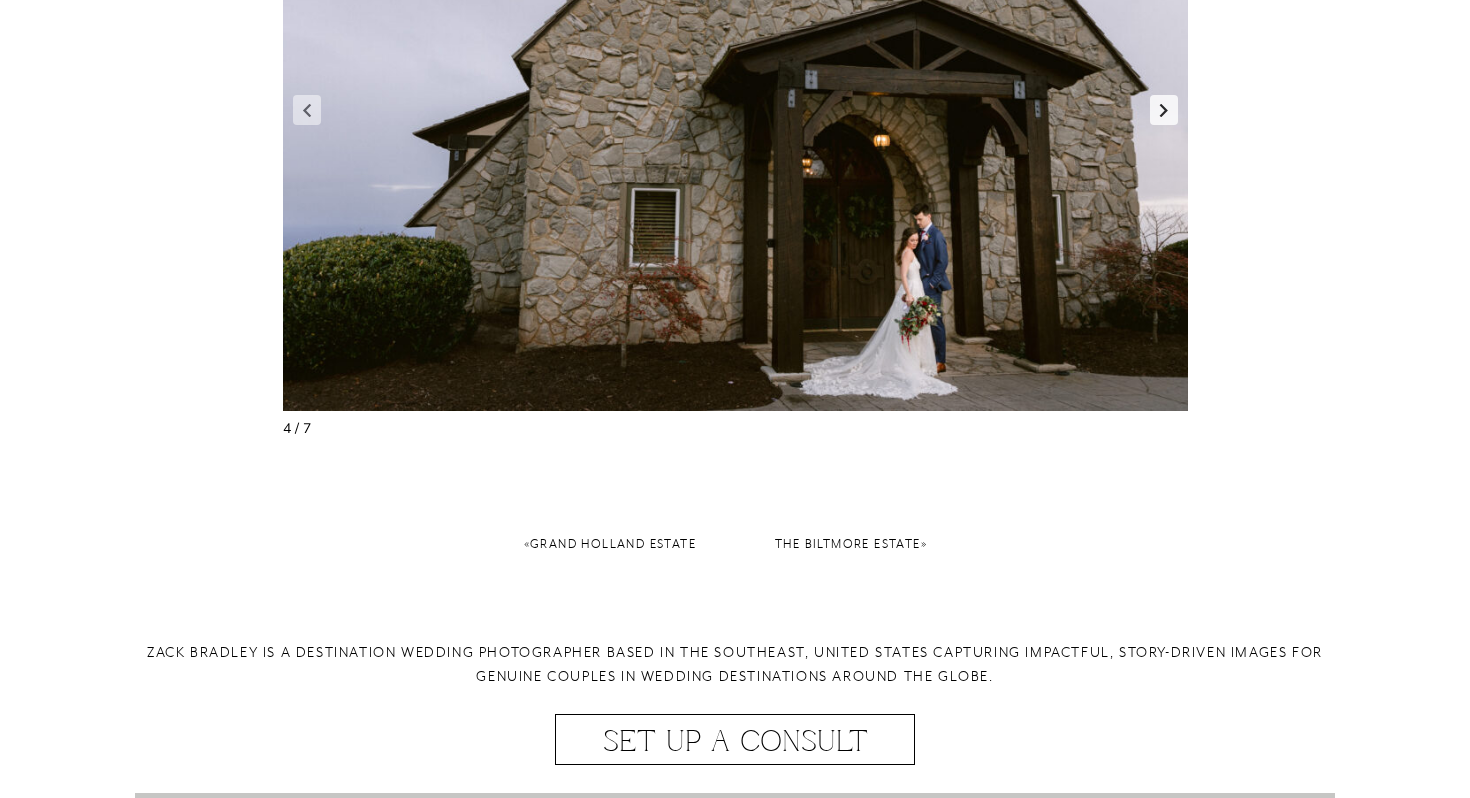 scroll, scrollTop: 3299, scrollLeft: 0, axis: vertical 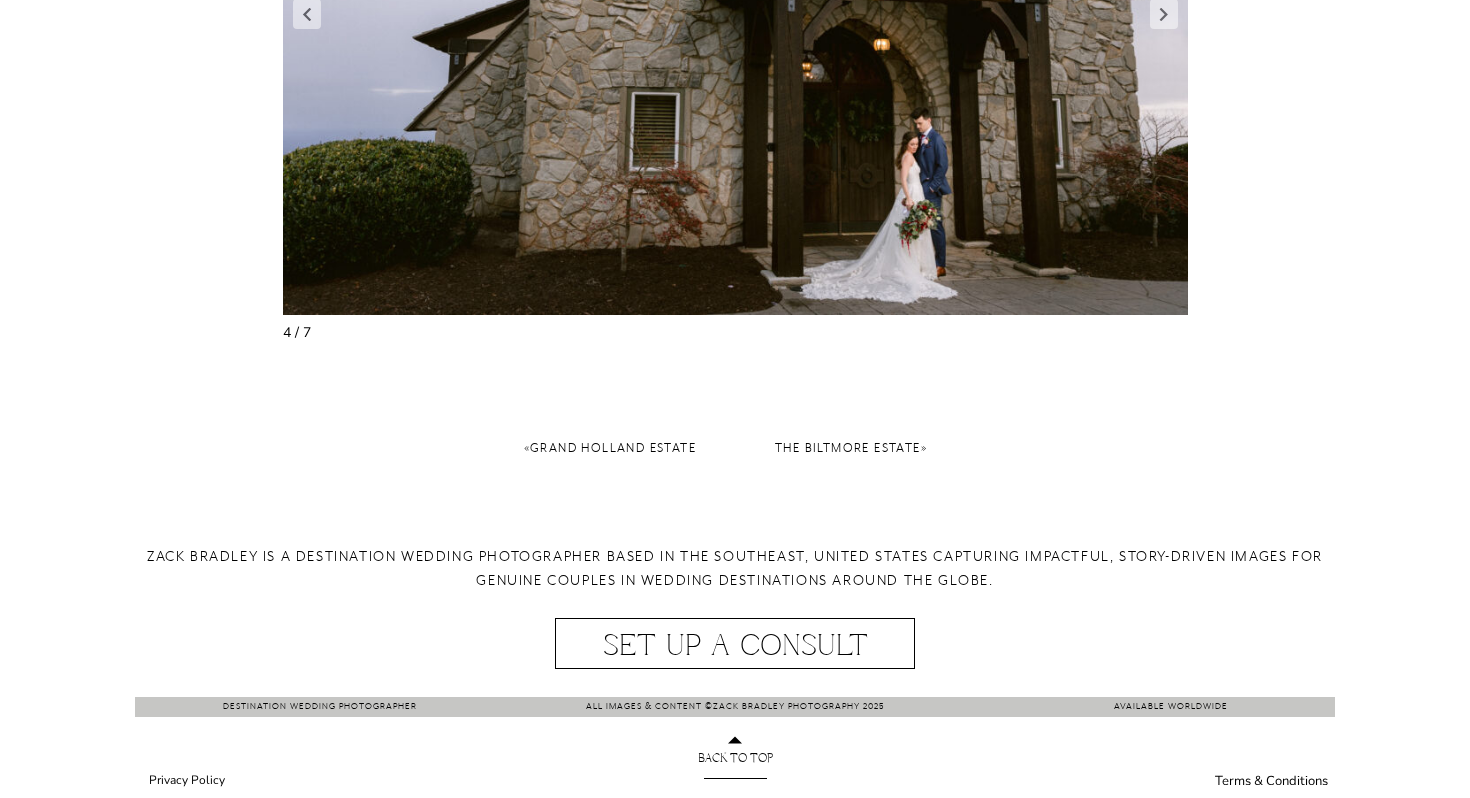 click on "The Biltmore Estate  »" at bounding box center (1010, 460) 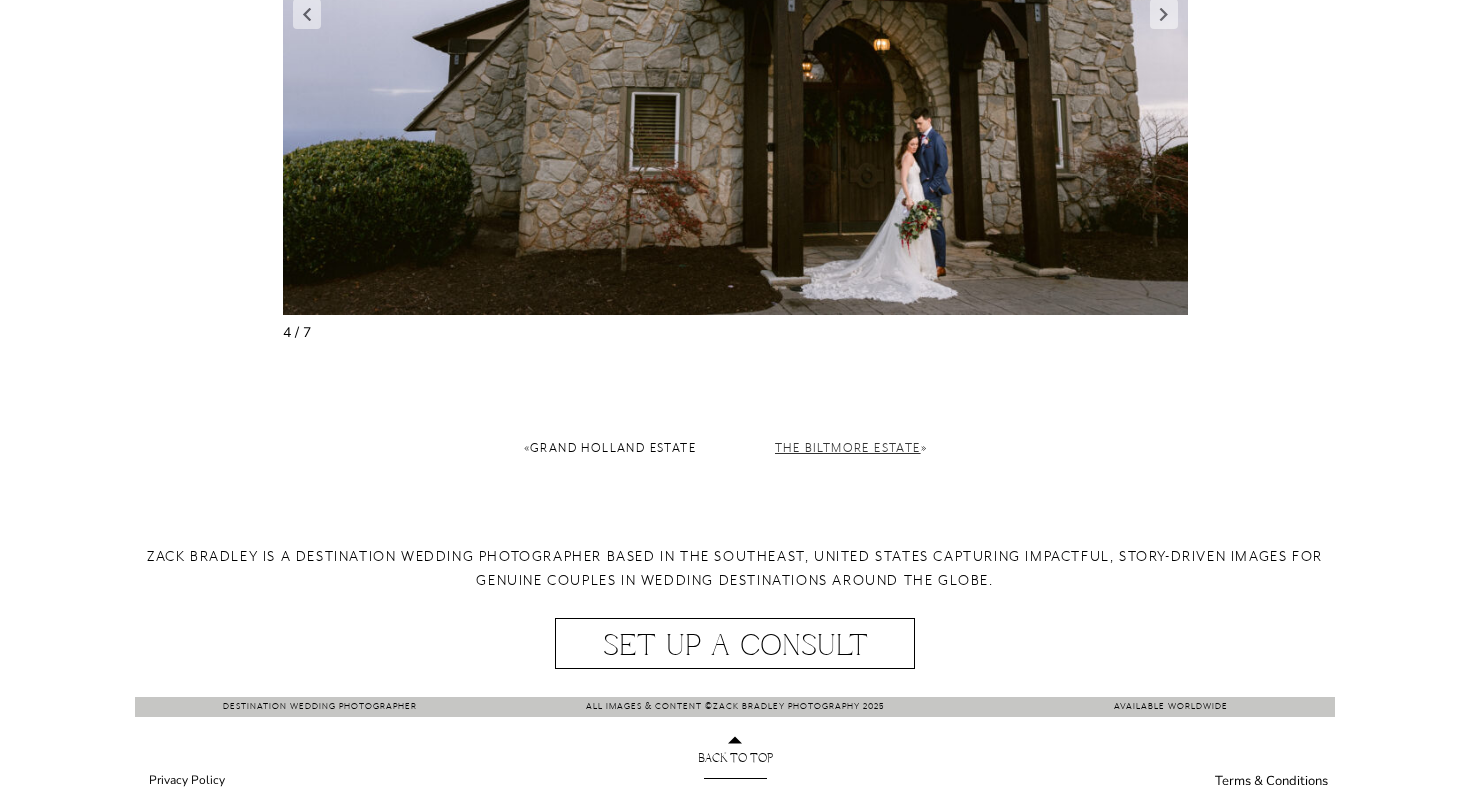 click on "The Biltmore Estate" at bounding box center (848, 448) 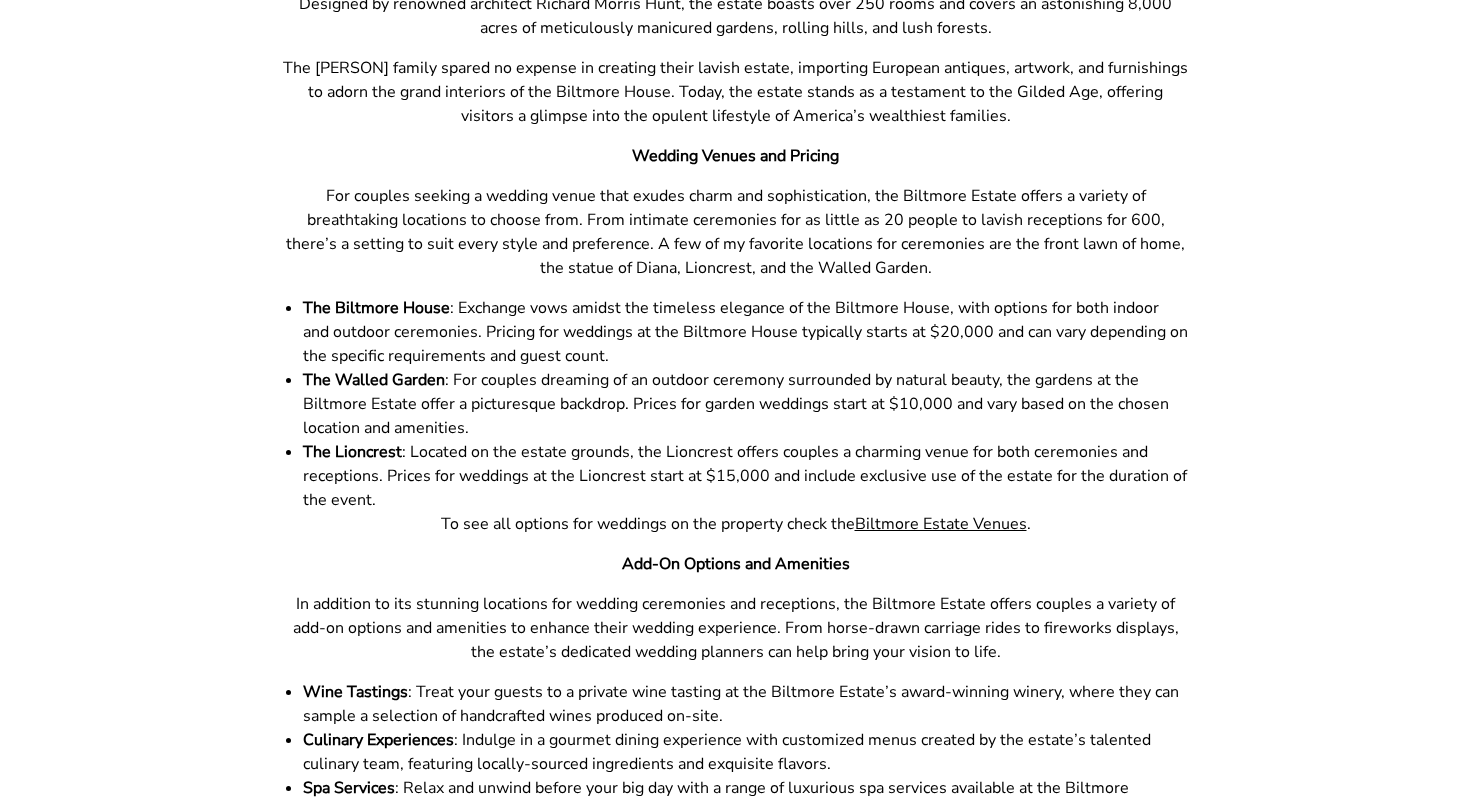 scroll, scrollTop: 1075, scrollLeft: 0, axis: vertical 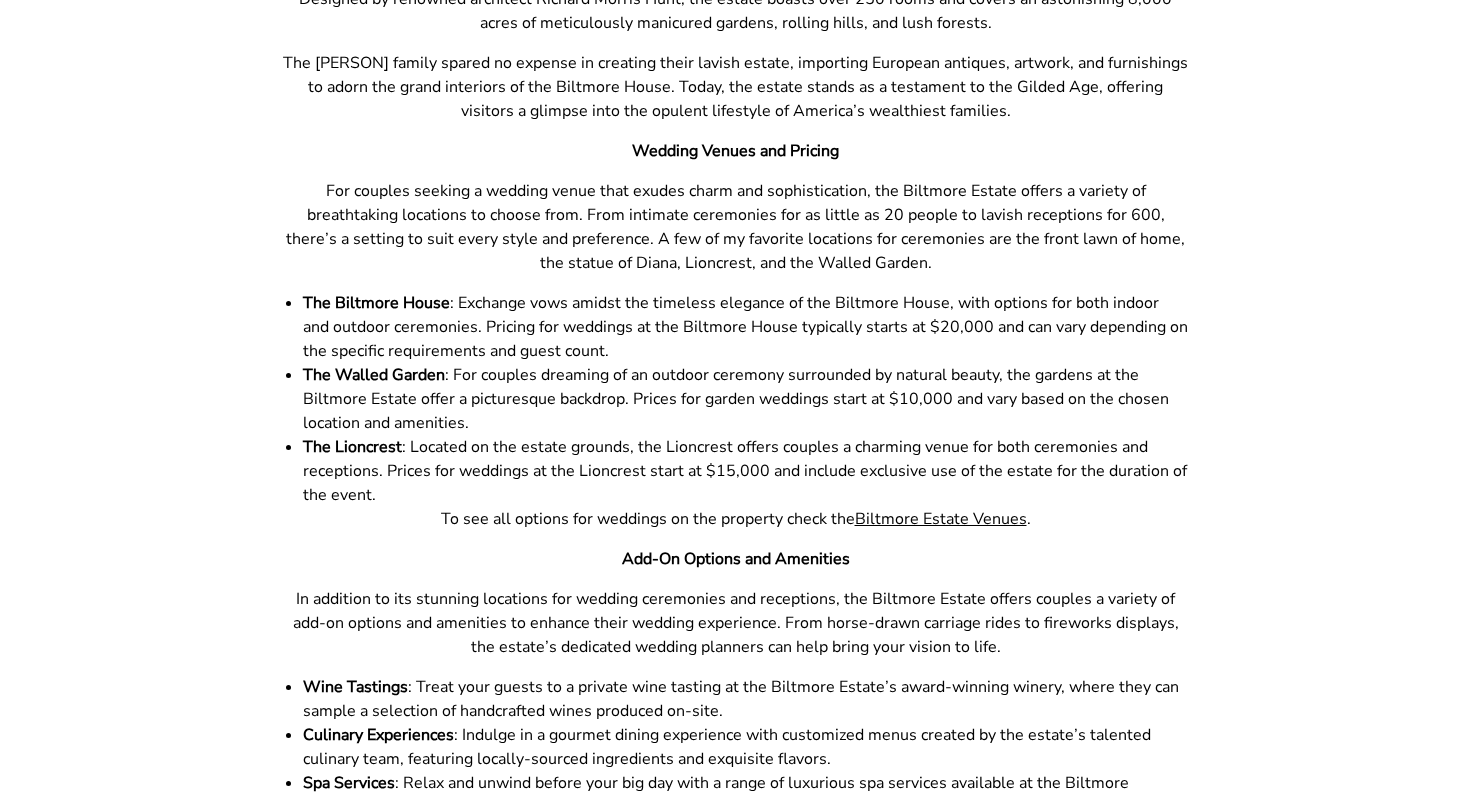 click on "The Biltmore House : Exchange vows amidst the timeless elegance of the Biltmore House, with options for both indoor and outdoor ceremonies. Pricing for weddings at the Biltmore House typically starts at $20,000 and can vary depending on the specific requirements and guest count." at bounding box center (745, 327) 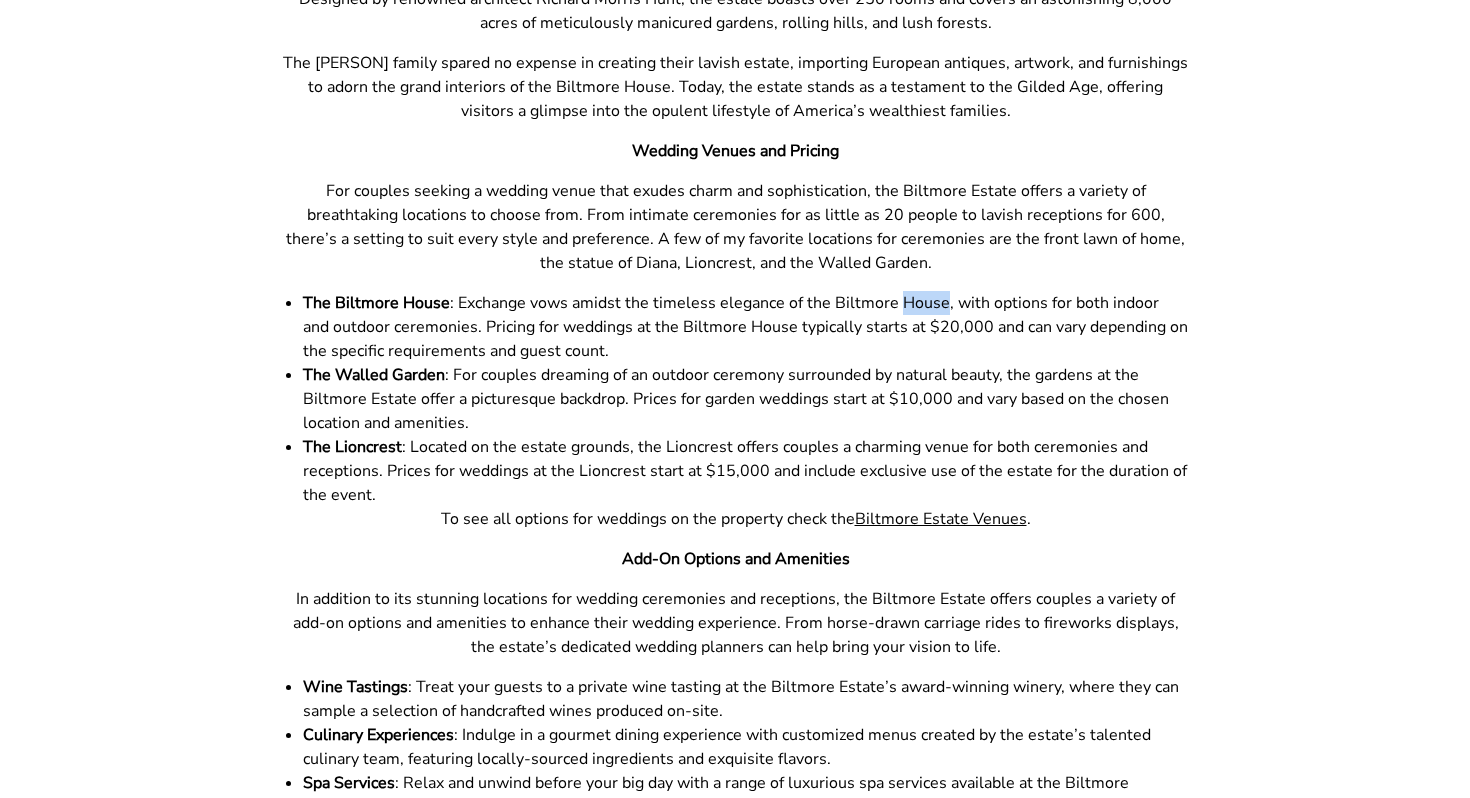 click on "The Biltmore House : Exchange vows amidst the timeless elegance of the Biltmore House, with options for both indoor and outdoor ceremonies. Pricing for weddings at the Biltmore House typically starts at $20,000 and can vary depending on the specific requirements and guest count." at bounding box center (745, 327) 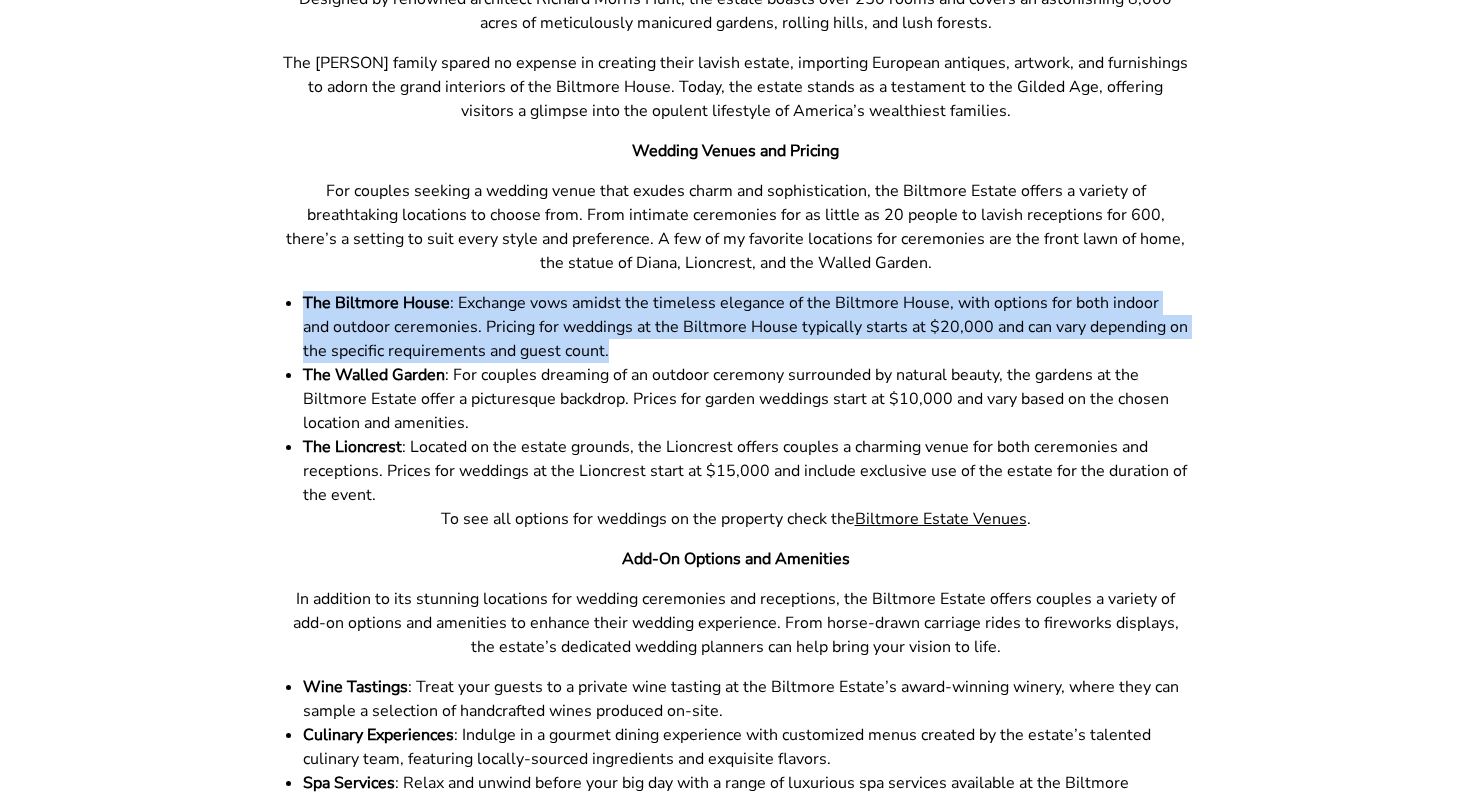 click on ": For couples dreaming of an outdoor ceremony surrounded by natural beauty, the gardens at the Biltmore Estate offer a picturesque backdrop. Prices for garden weddings start at $10,000 and vary based on the chosen location and amenities." at bounding box center [745, 399] 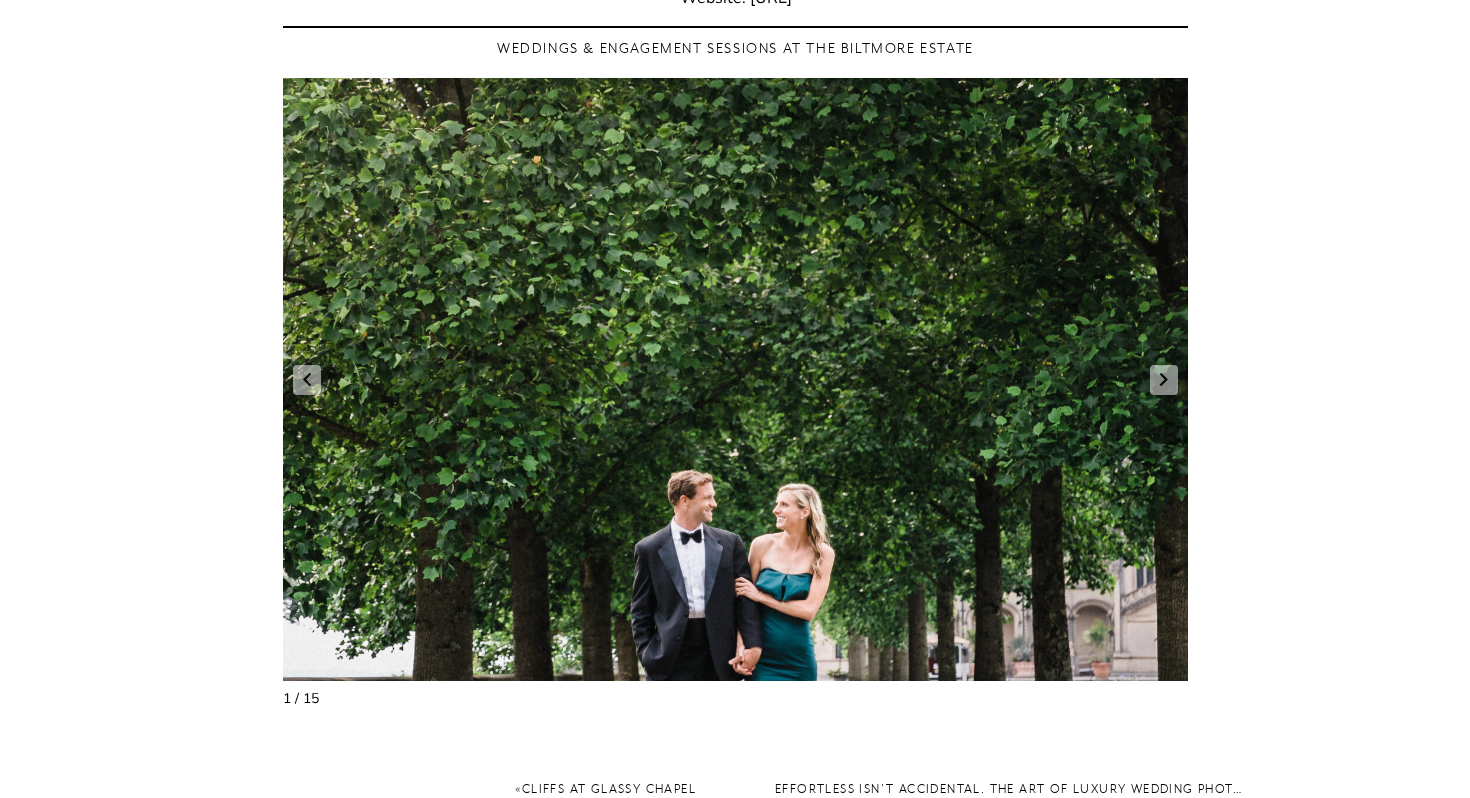 scroll, scrollTop: 2442, scrollLeft: 0, axis: vertical 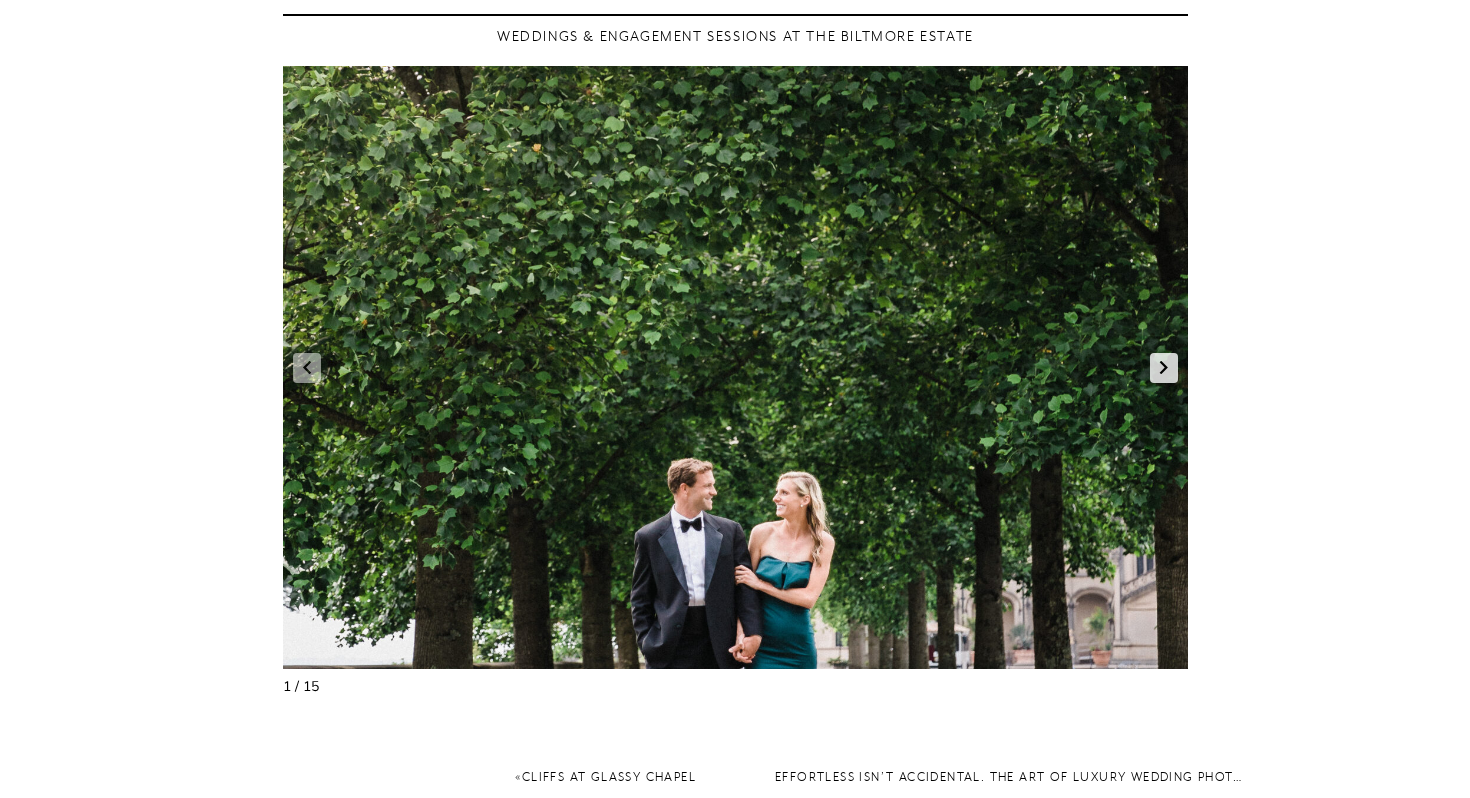 click at bounding box center (1164, 368) 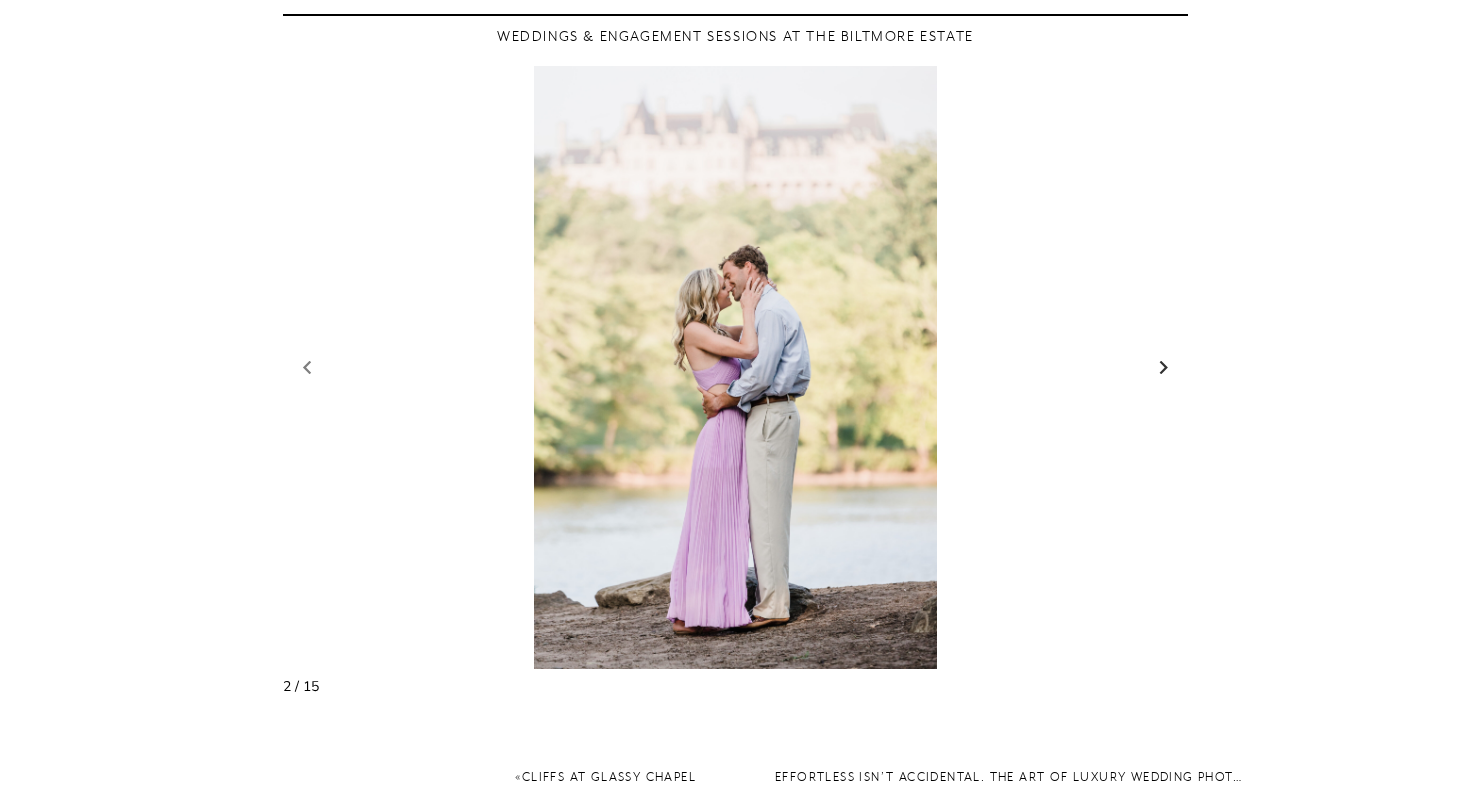 click at bounding box center (1164, 368) 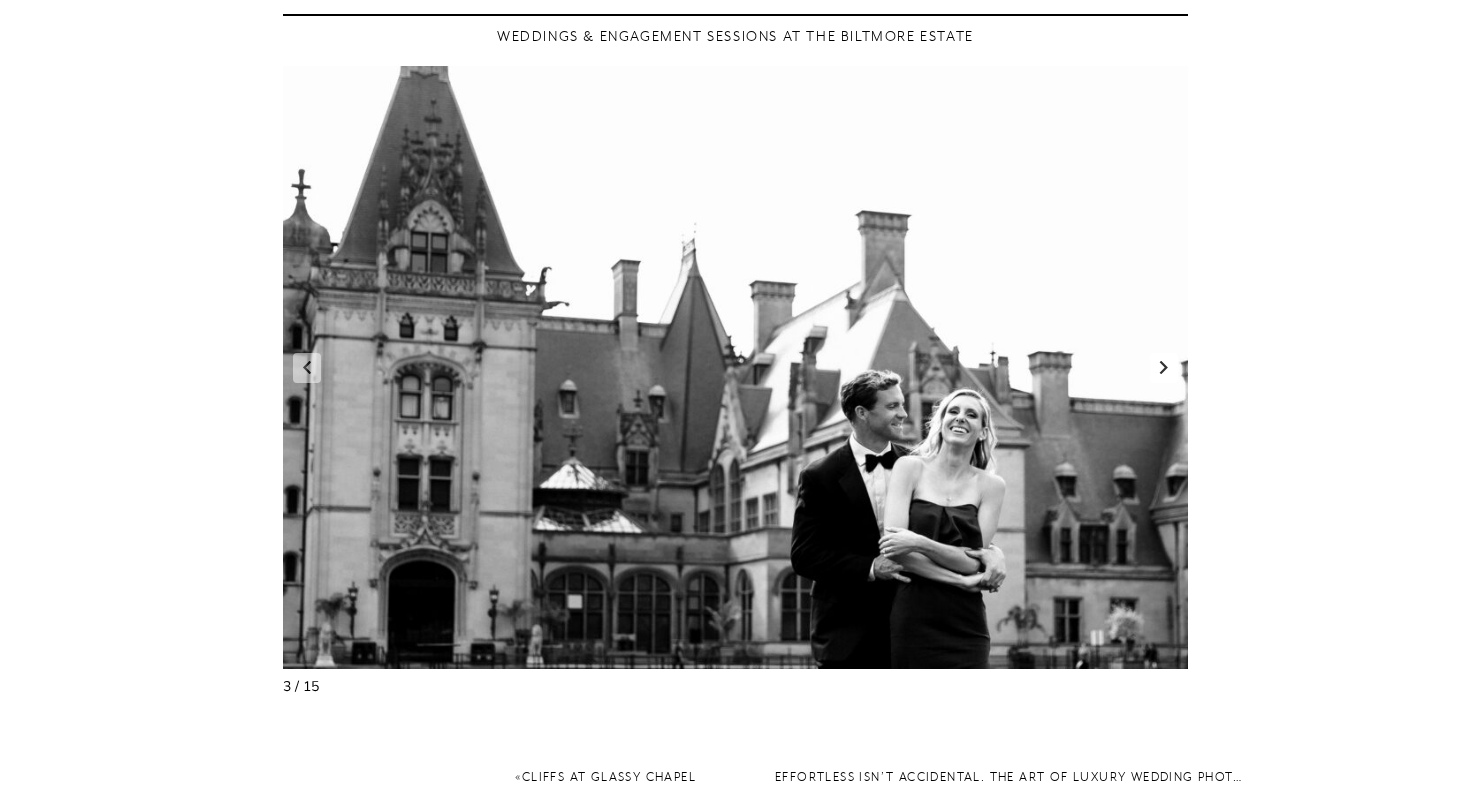 click at bounding box center (1164, 368) 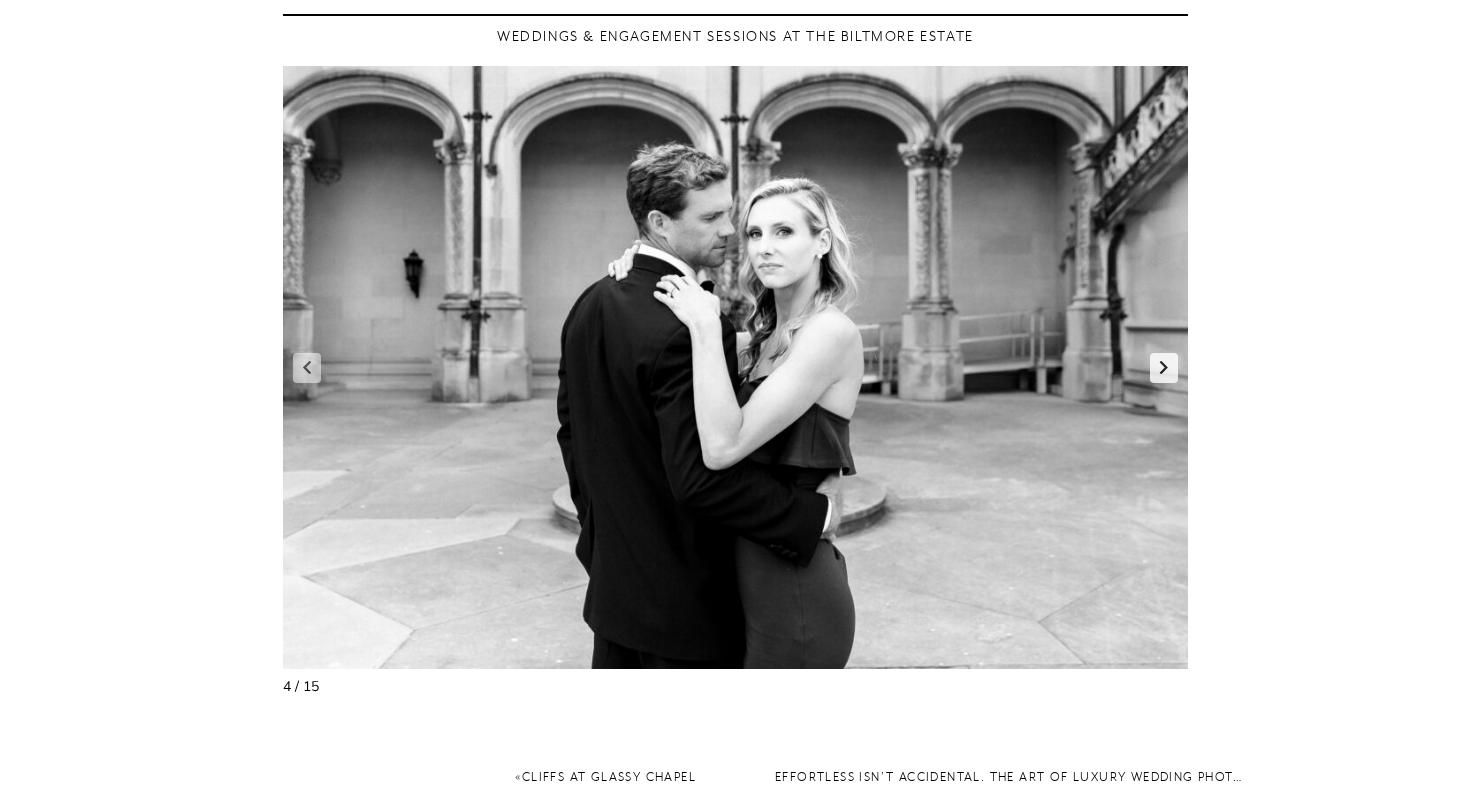 click at bounding box center (1164, 368) 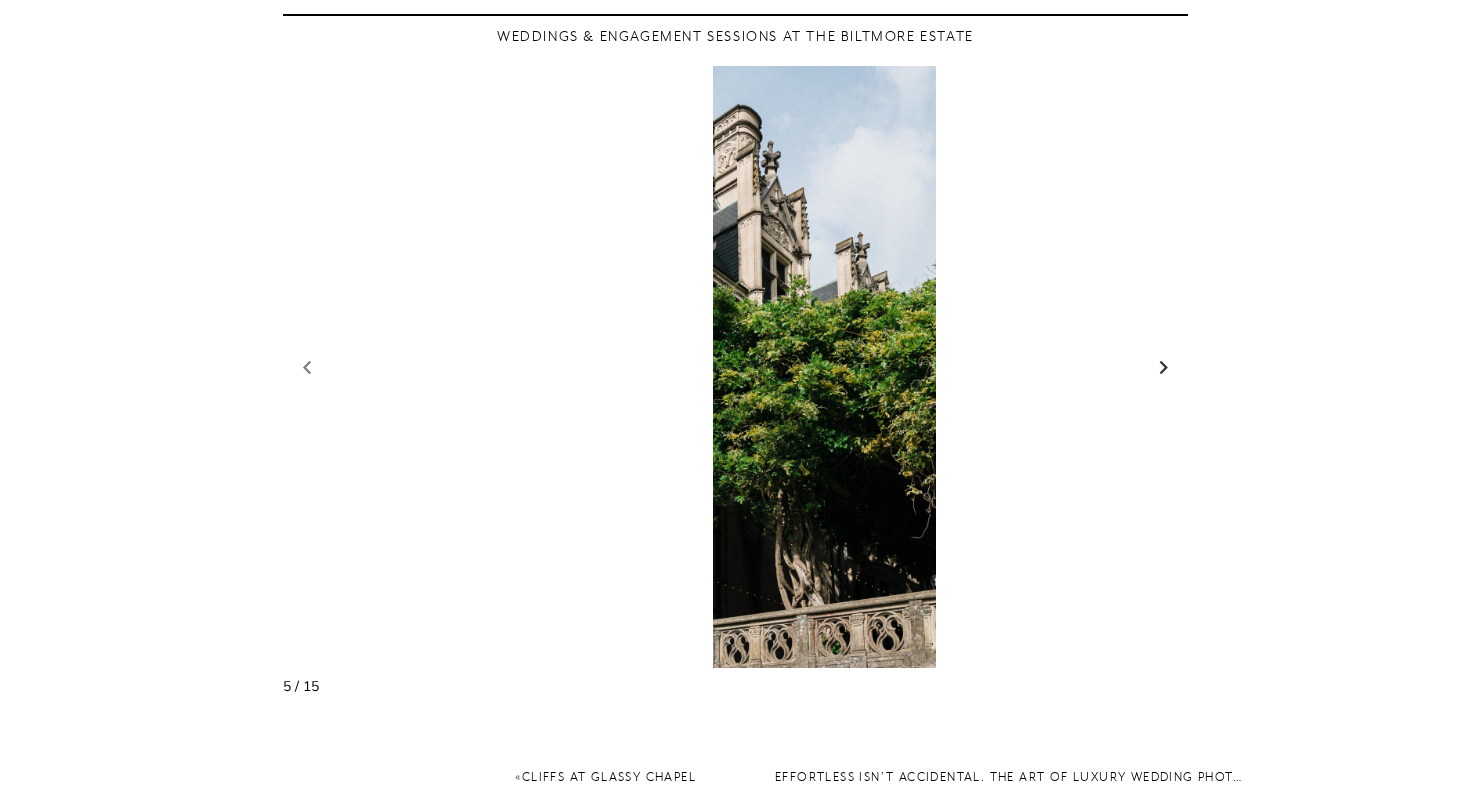 click at bounding box center (1164, 368) 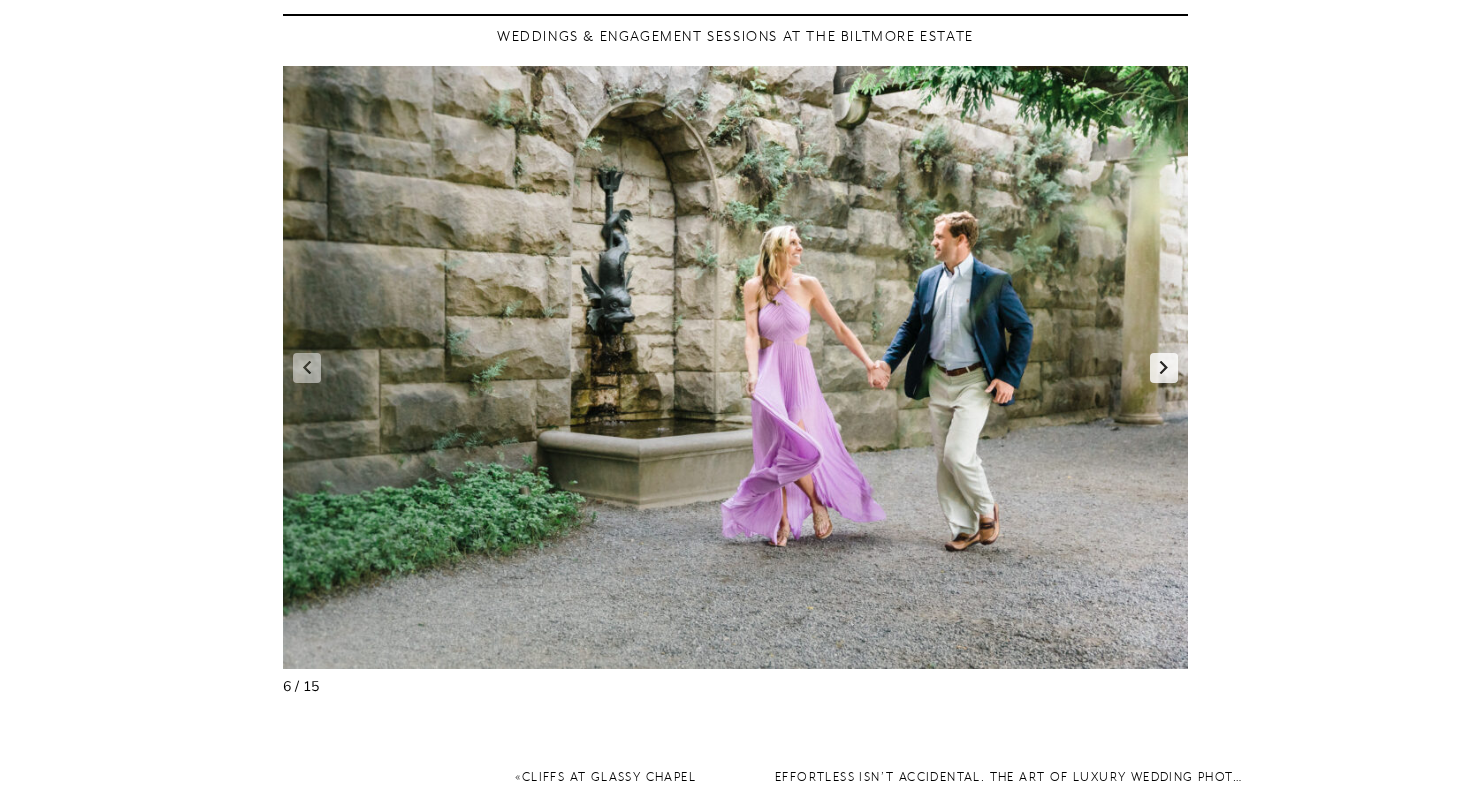 click at bounding box center (1164, 368) 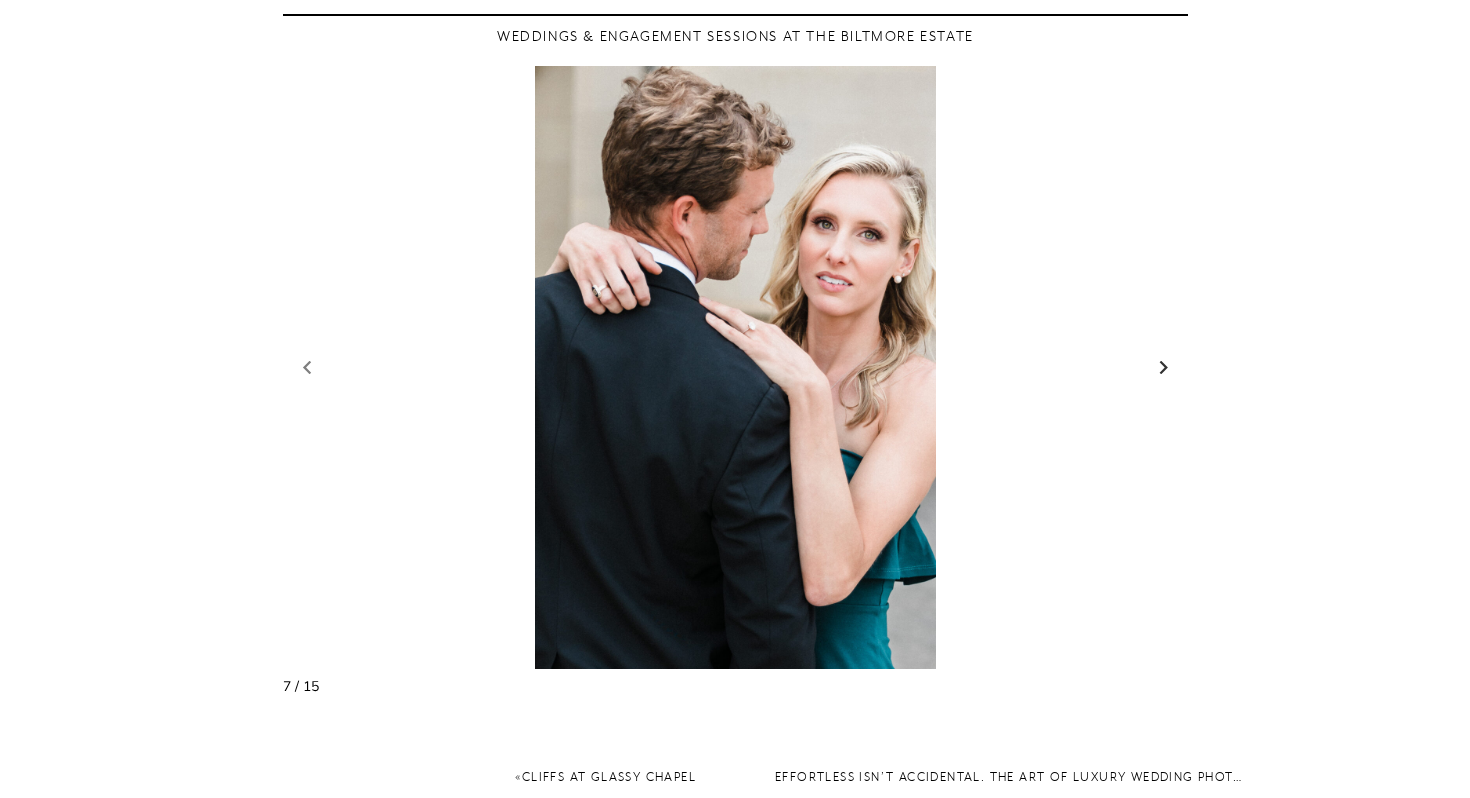 click at bounding box center [1164, 368] 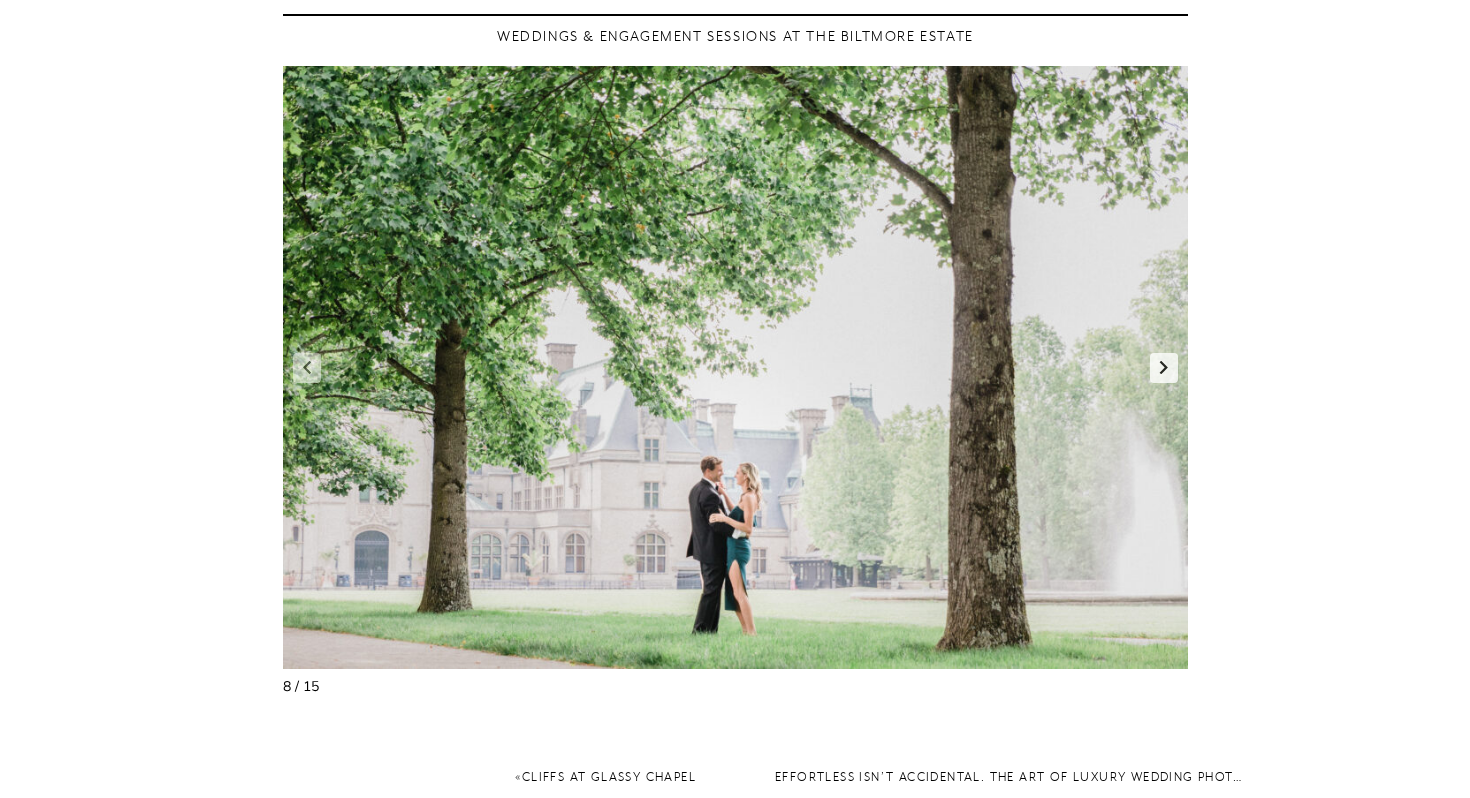 click at bounding box center [1164, 368] 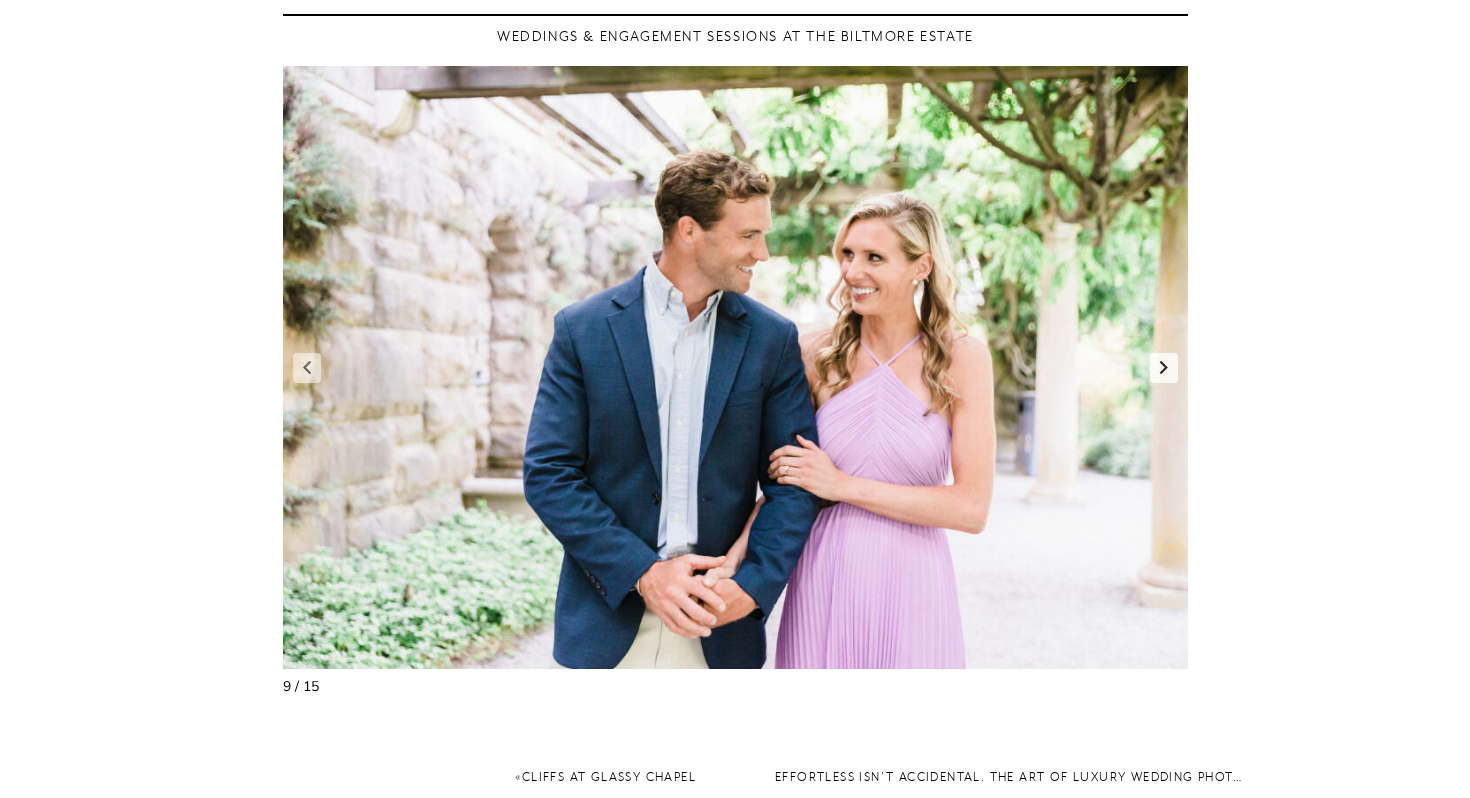 click at bounding box center [1164, 368] 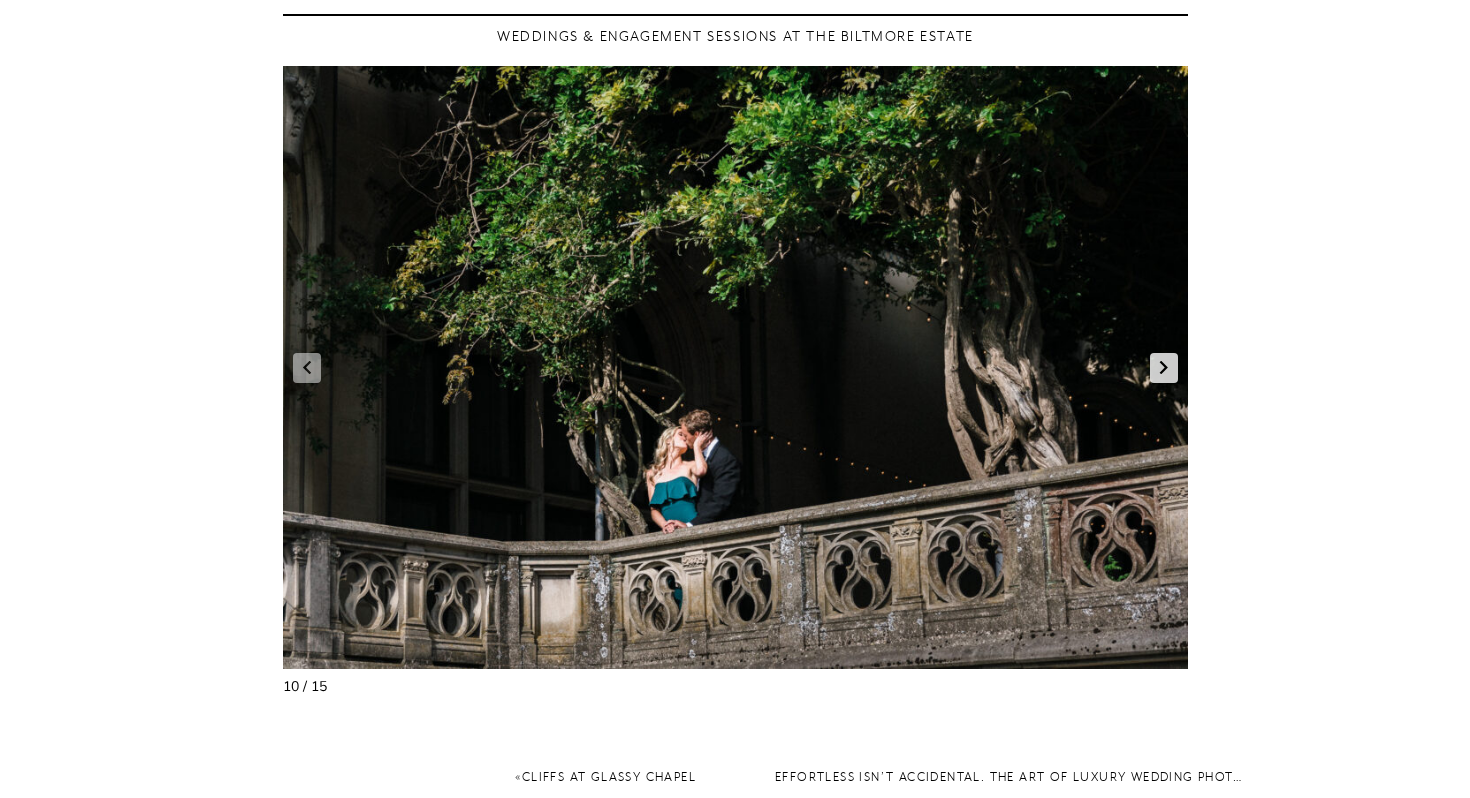click at bounding box center [1164, 368] 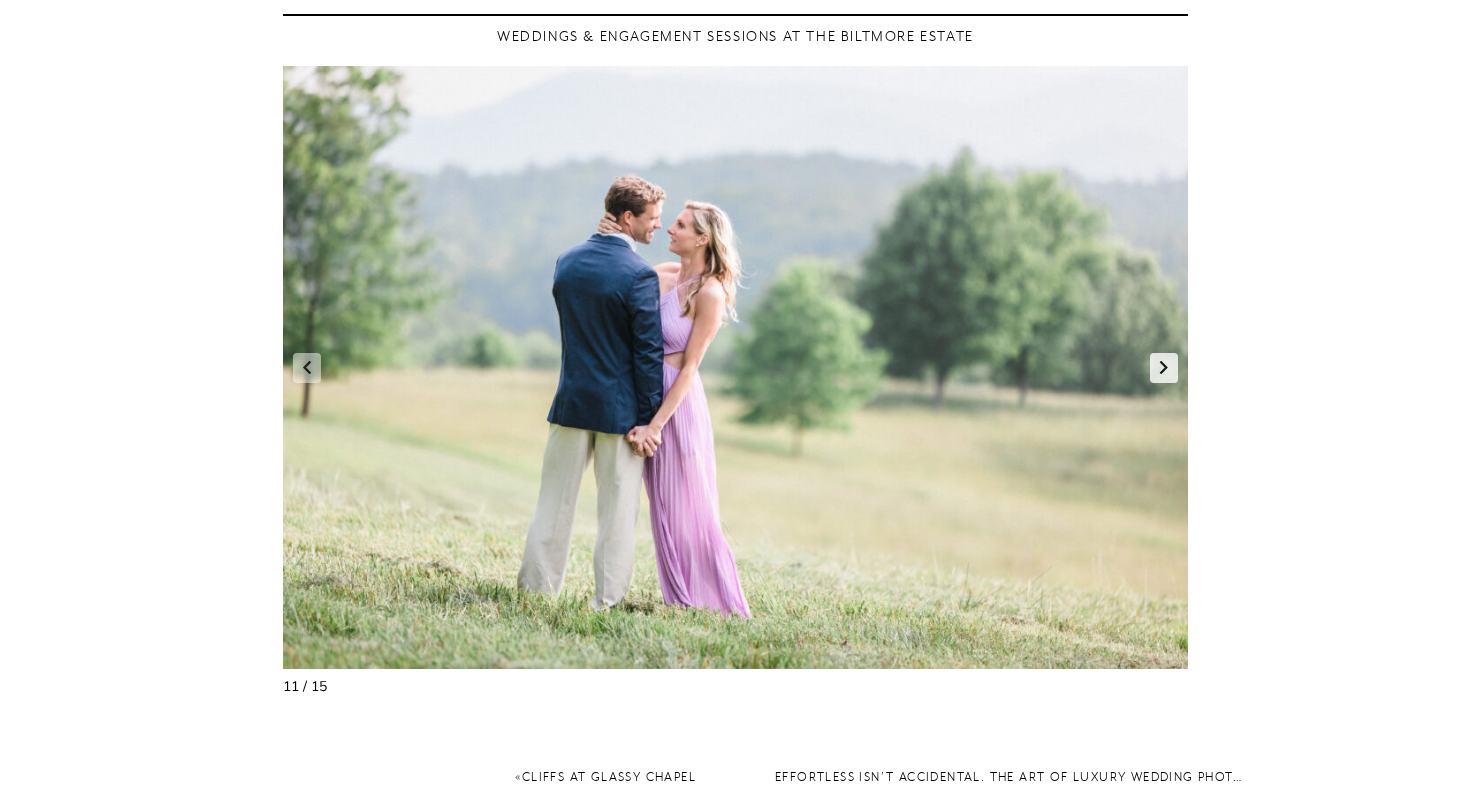 click at bounding box center (1164, 368) 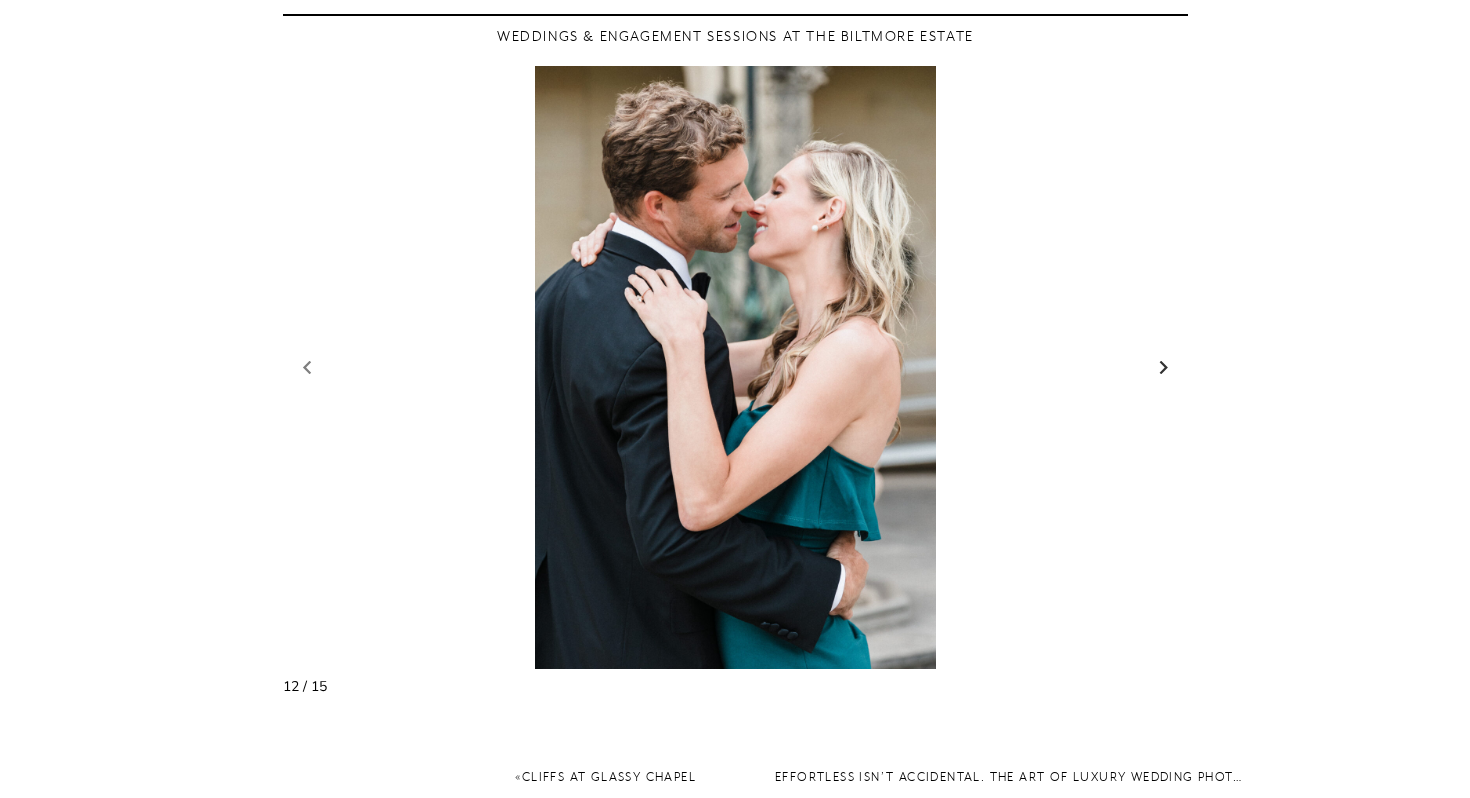click at bounding box center (1164, 368) 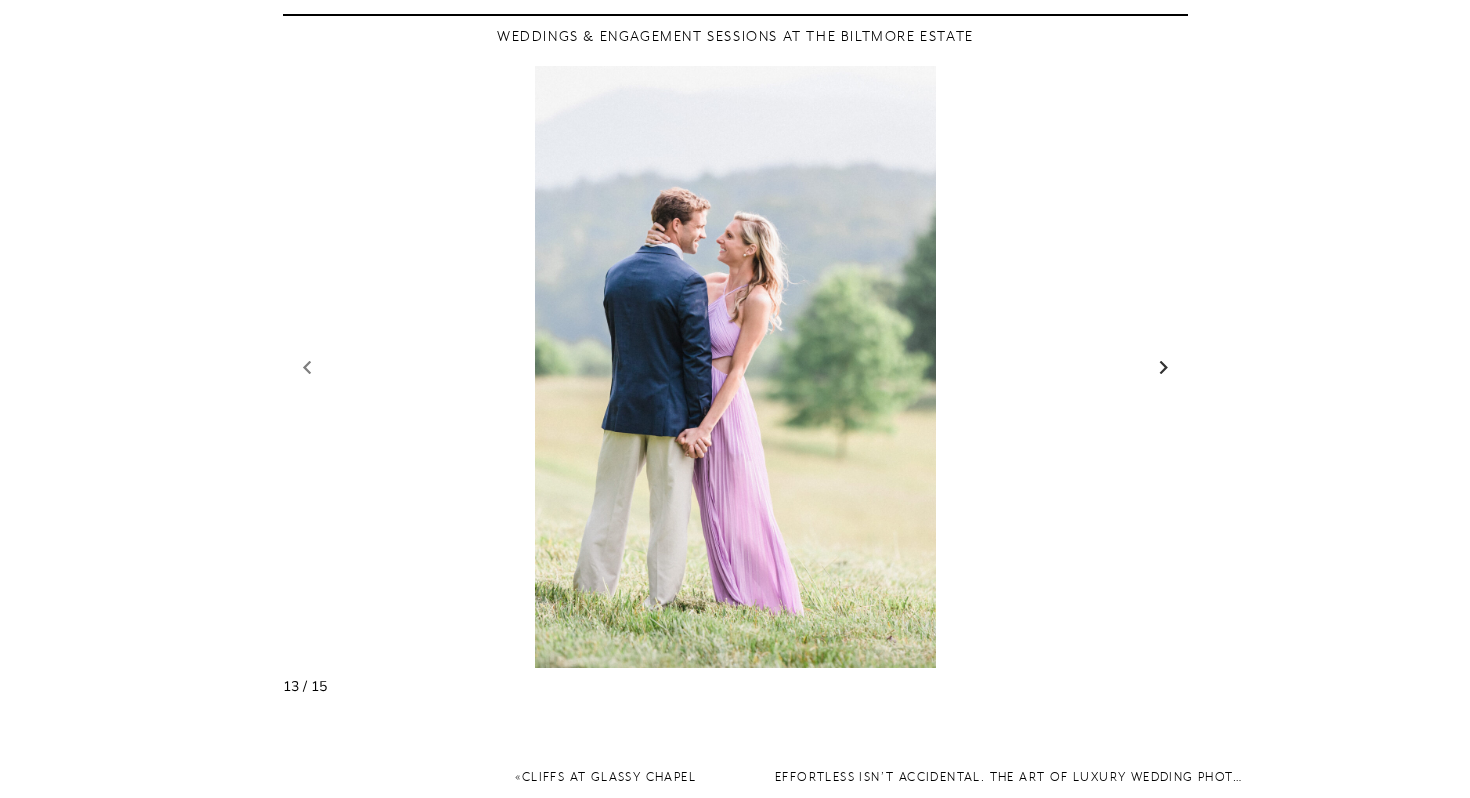 click at bounding box center (1164, 368) 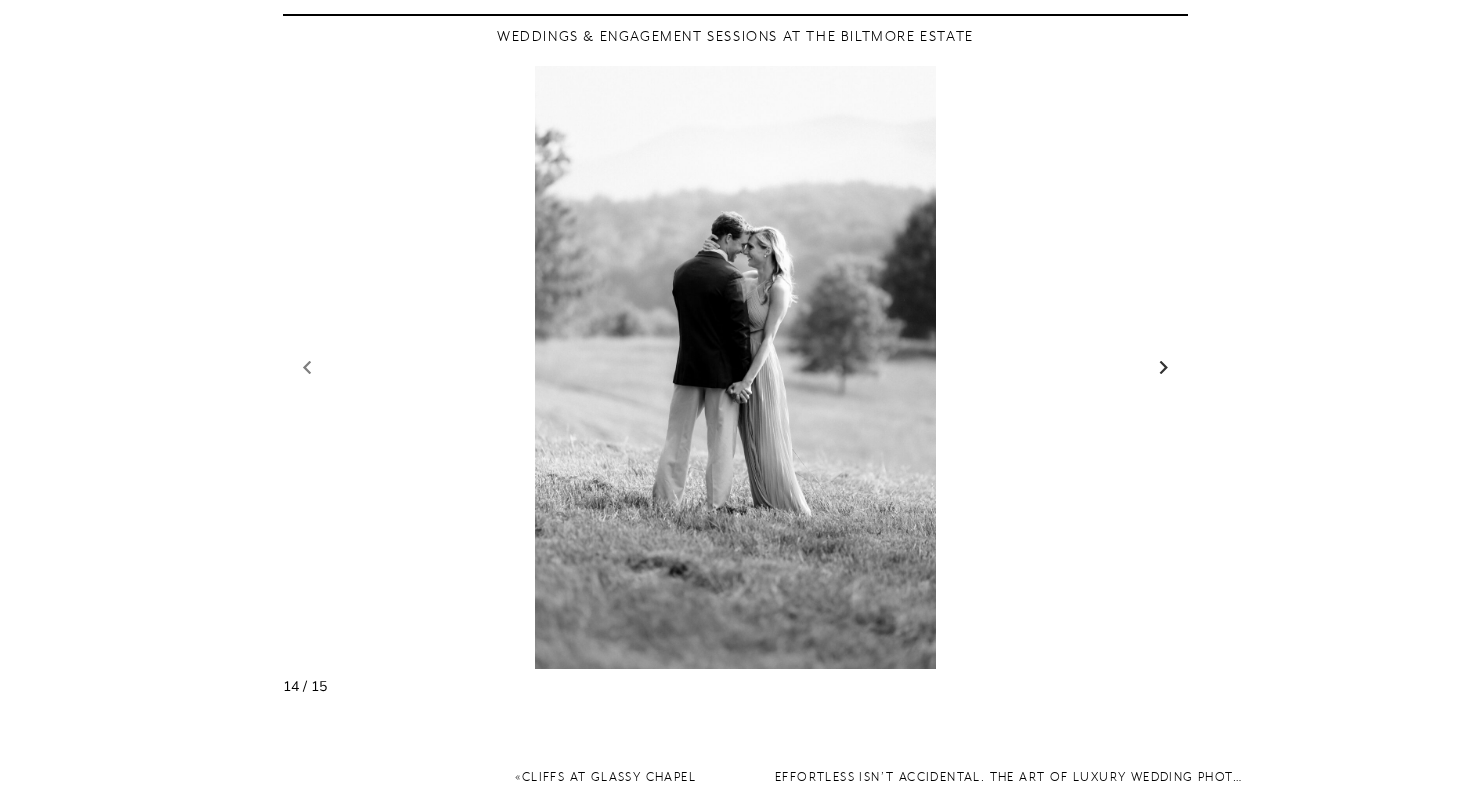 click at bounding box center (1164, 368) 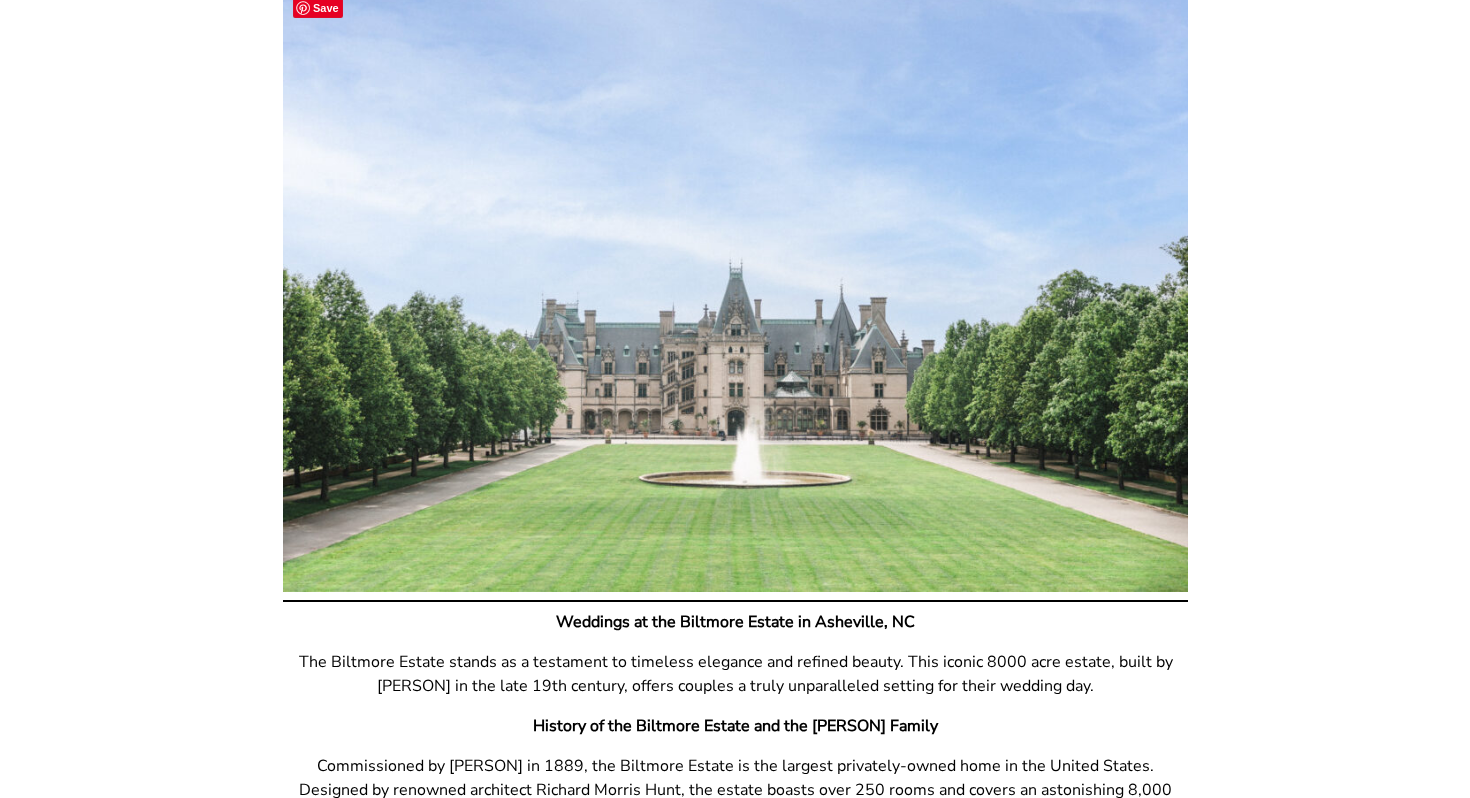 scroll, scrollTop: 289, scrollLeft: 0, axis: vertical 